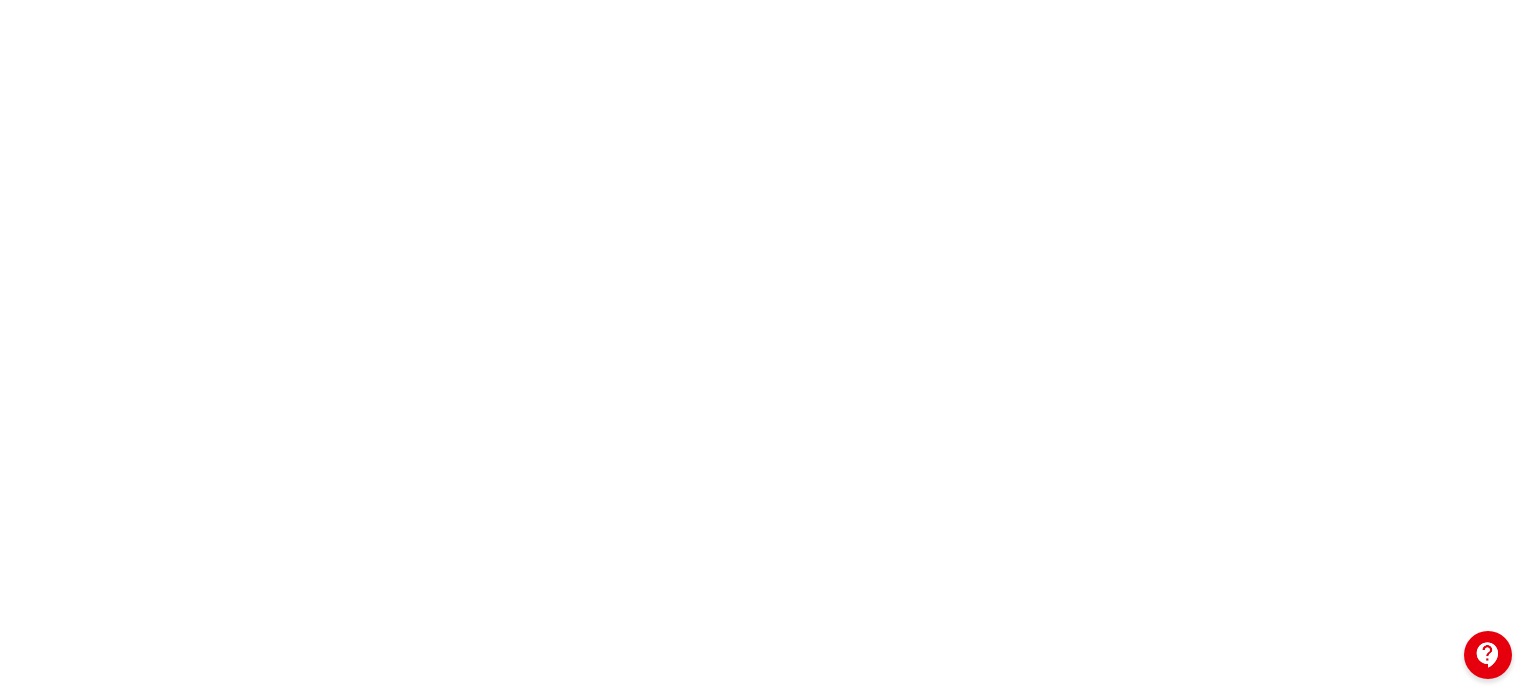scroll, scrollTop: 56, scrollLeft: 0, axis: vertical 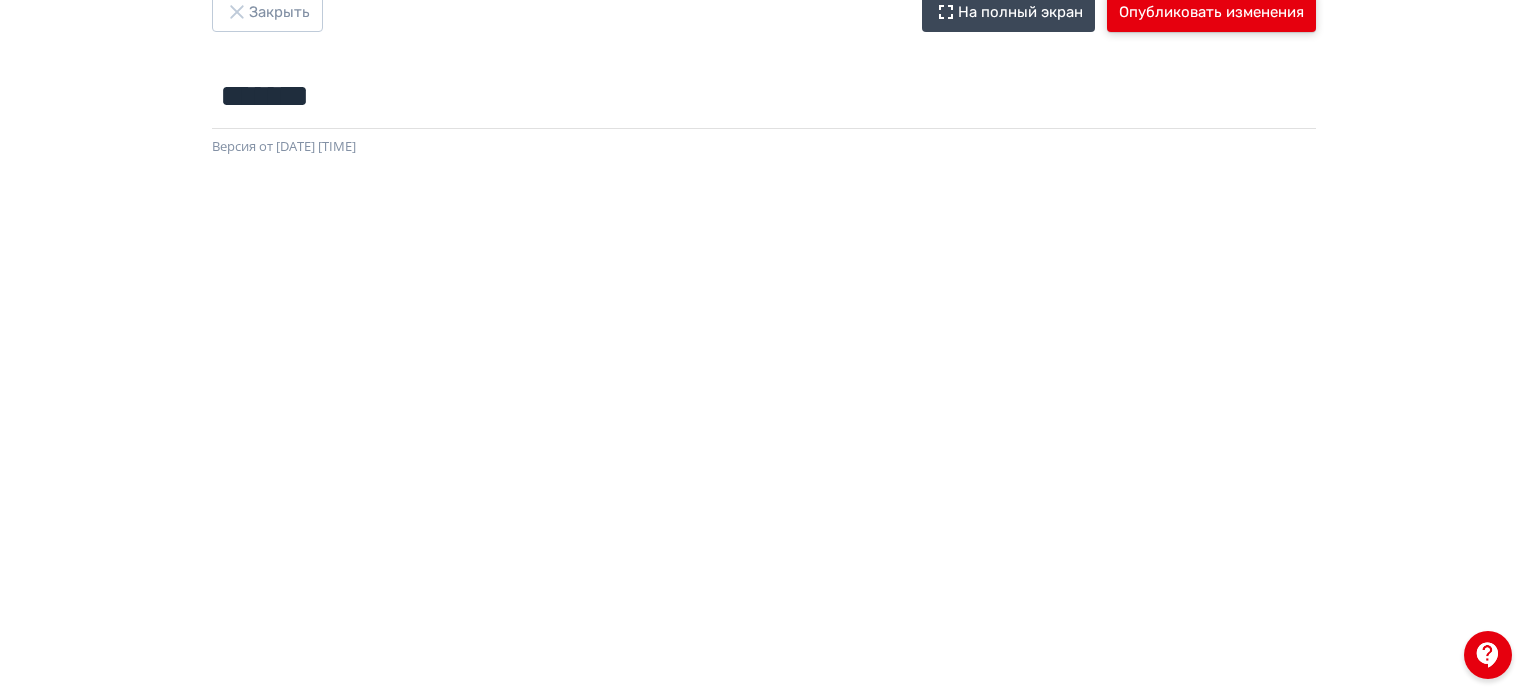 click on "Опубликовать изменения" at bounding box center [1211, 12] 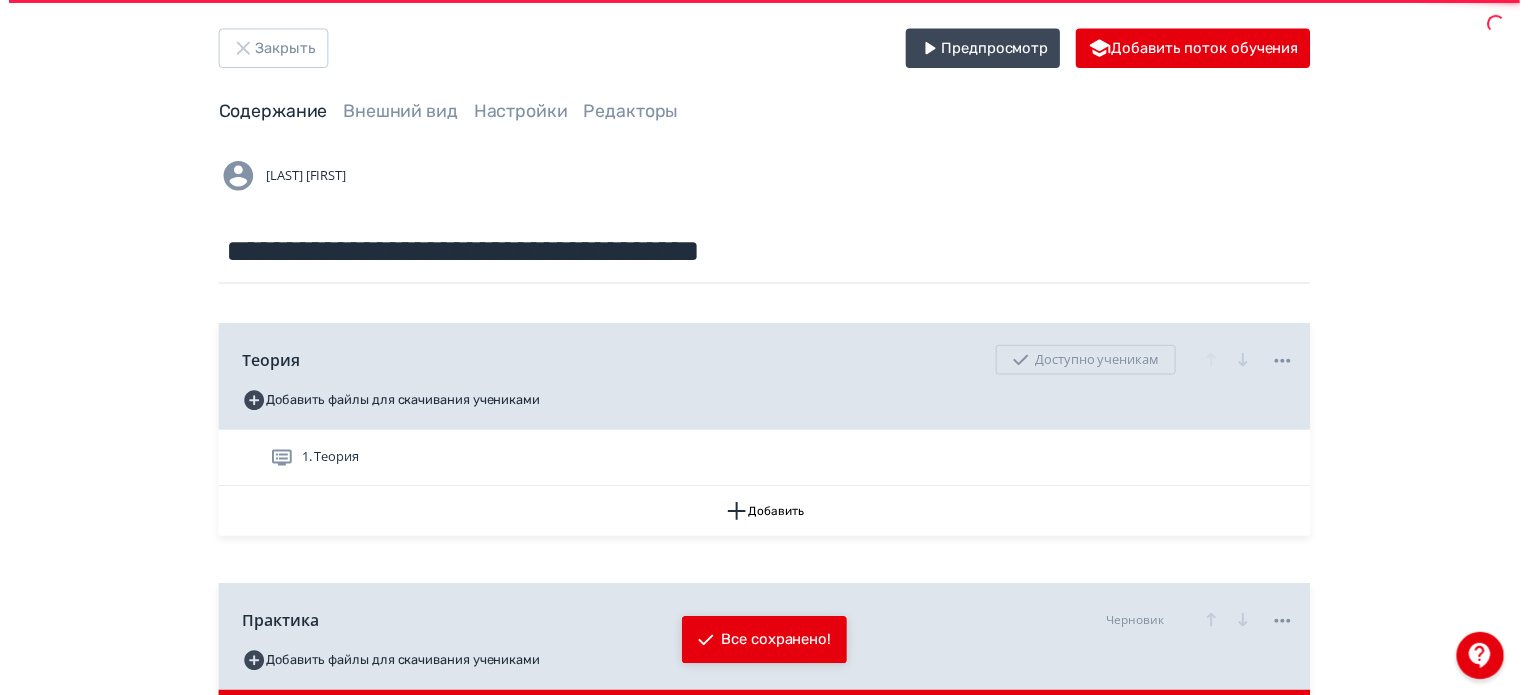 scroll, scrollTop: 0, scrollLeft: 0, axis: both 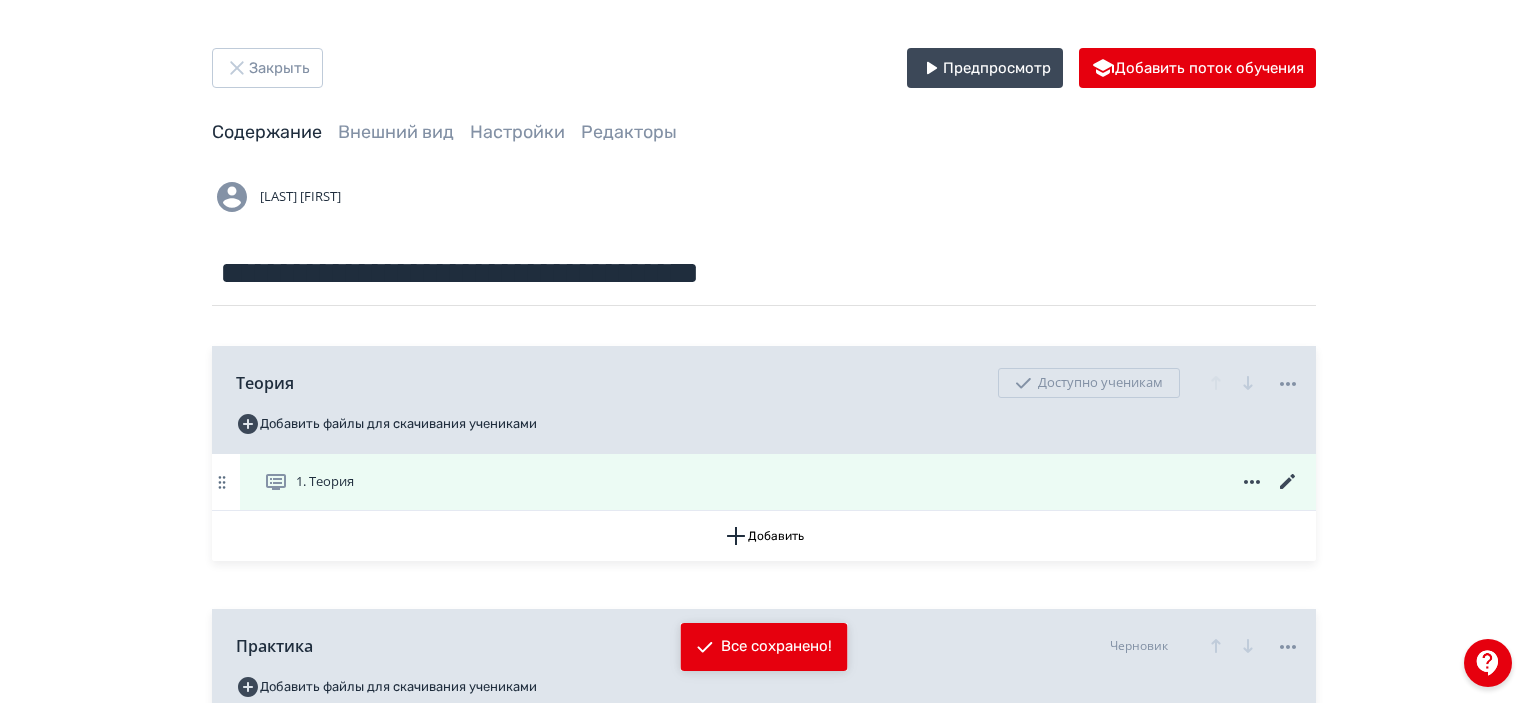 click 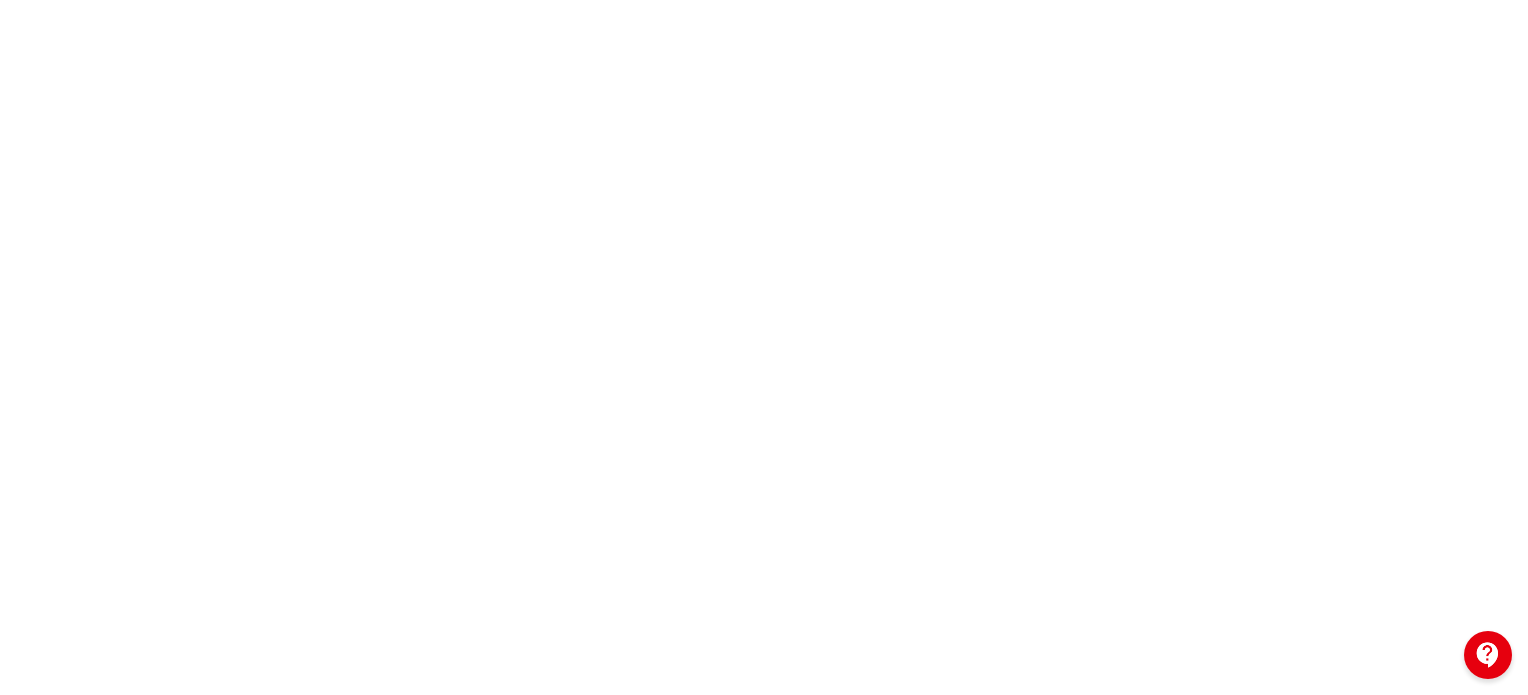 scroll, scrollTop: 456, scrollLeft: 0, axis: vertical 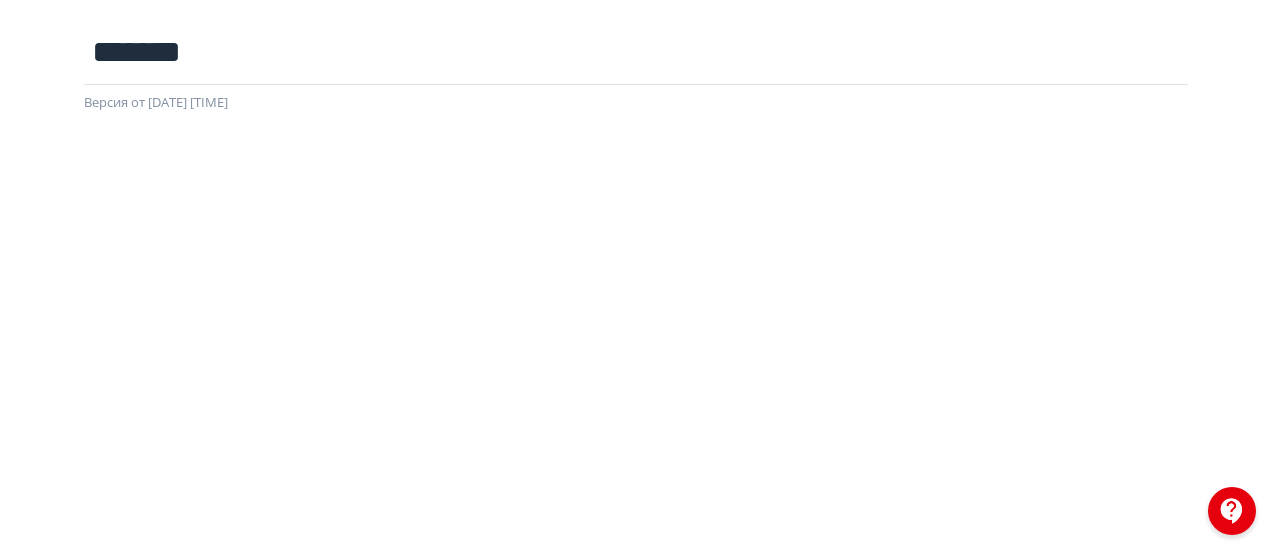 click at bounding box center [636, 563] 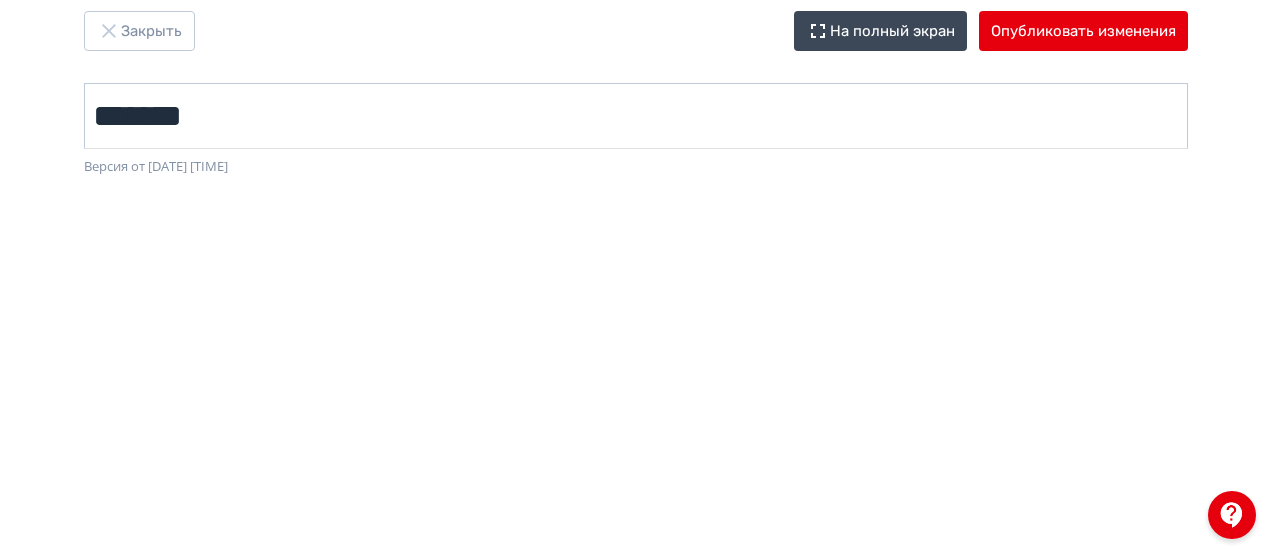 scroll, scrollTop: 0, scrollLeft: 0, axis: both 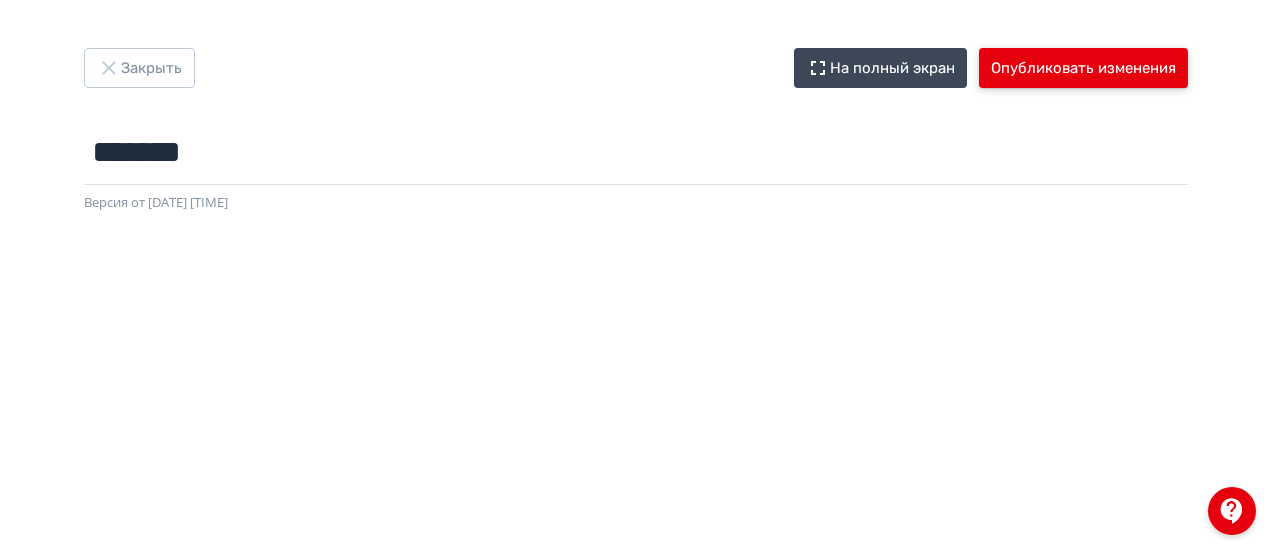 click on "Опубликовать изменения" at bounding box center (1083, 68) 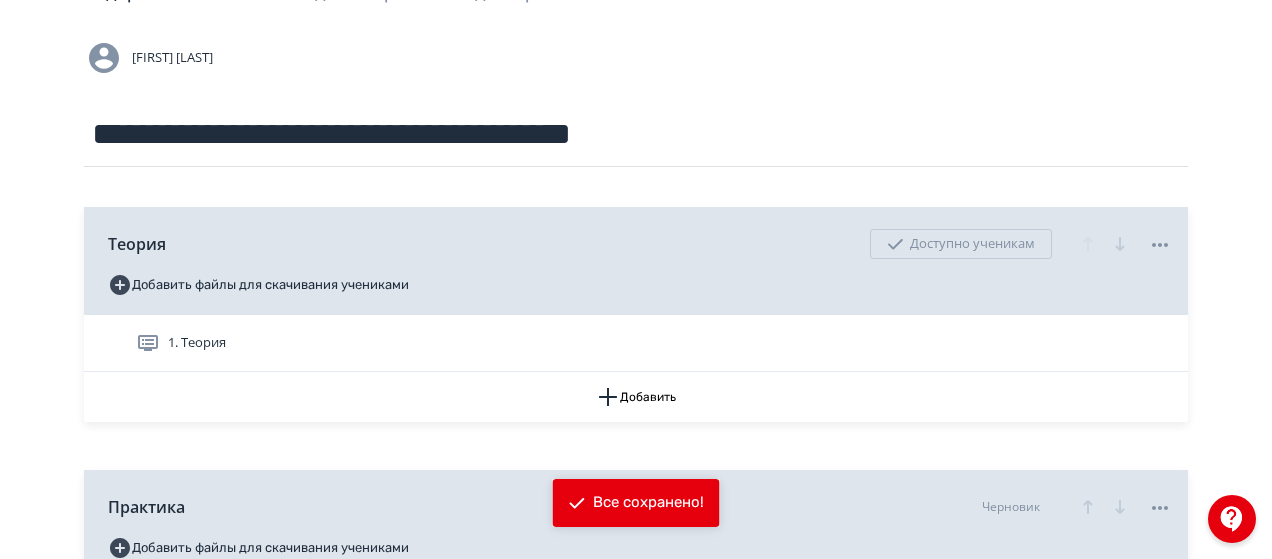 scroll, scrollTop: 200, scrollLeft: 0, axis: vertical 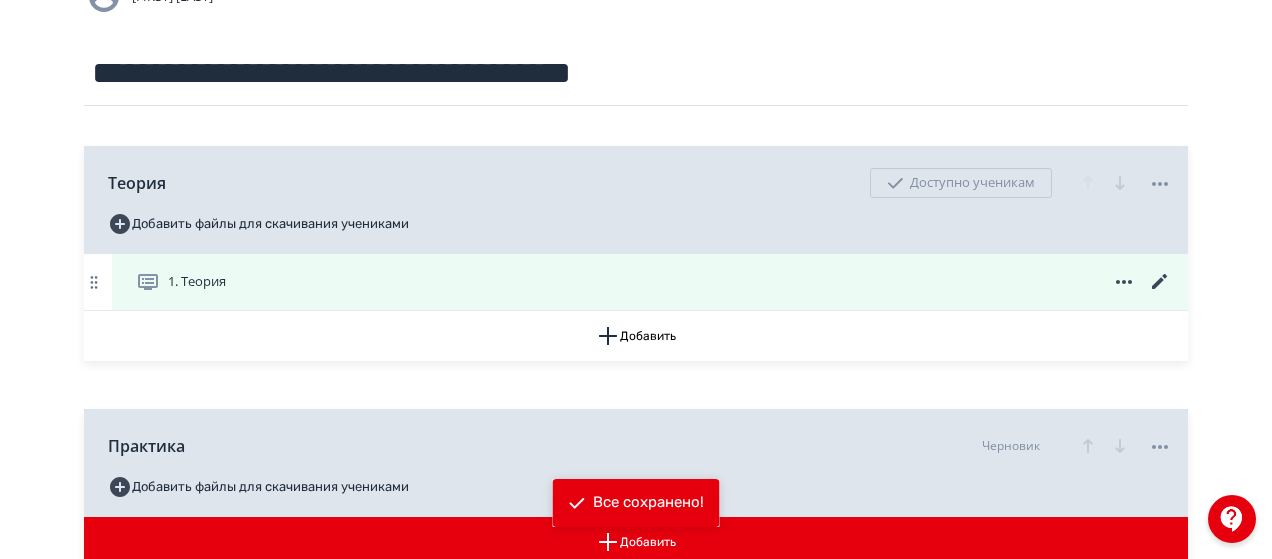 click 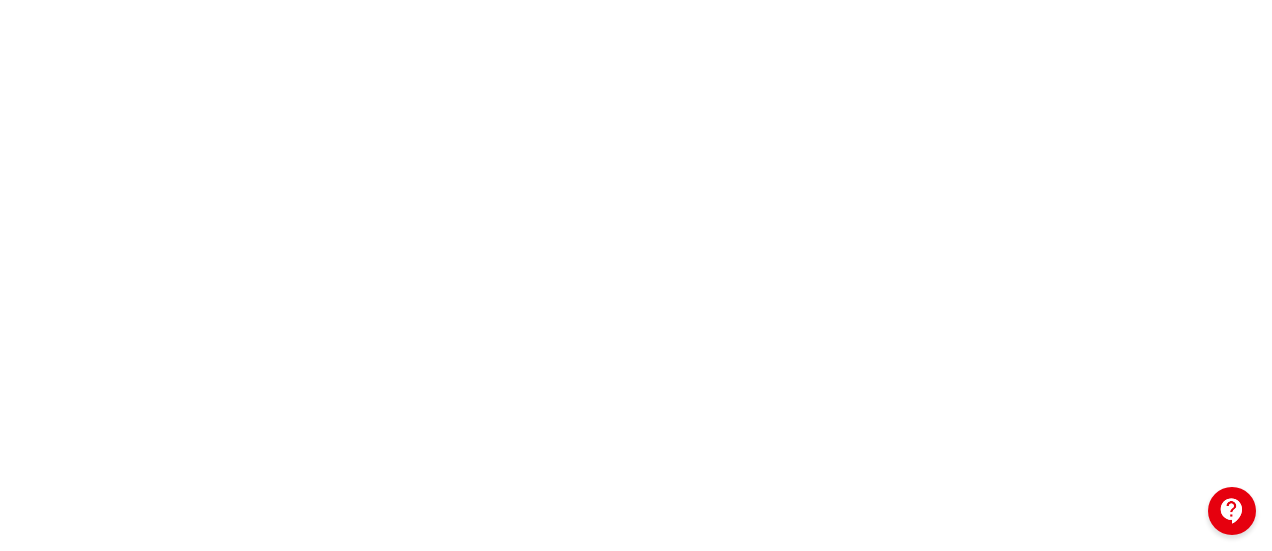 scroll, scrollTop: 0, scrollLeft: 0, axis: both 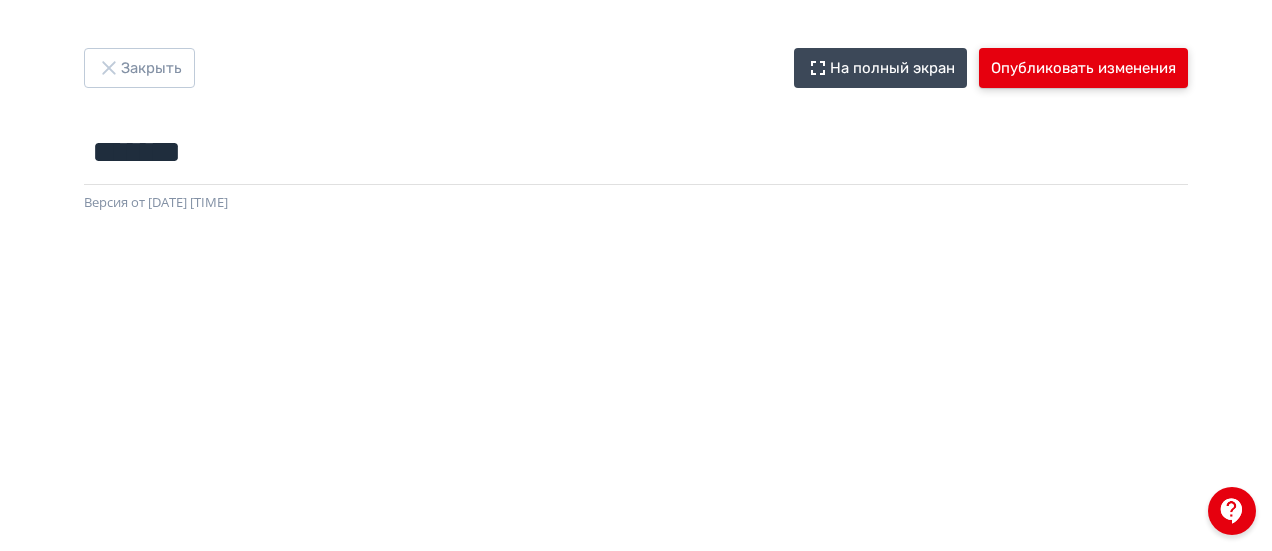 click on "Опубликовать изменения" at bounding box center [1083, 68] 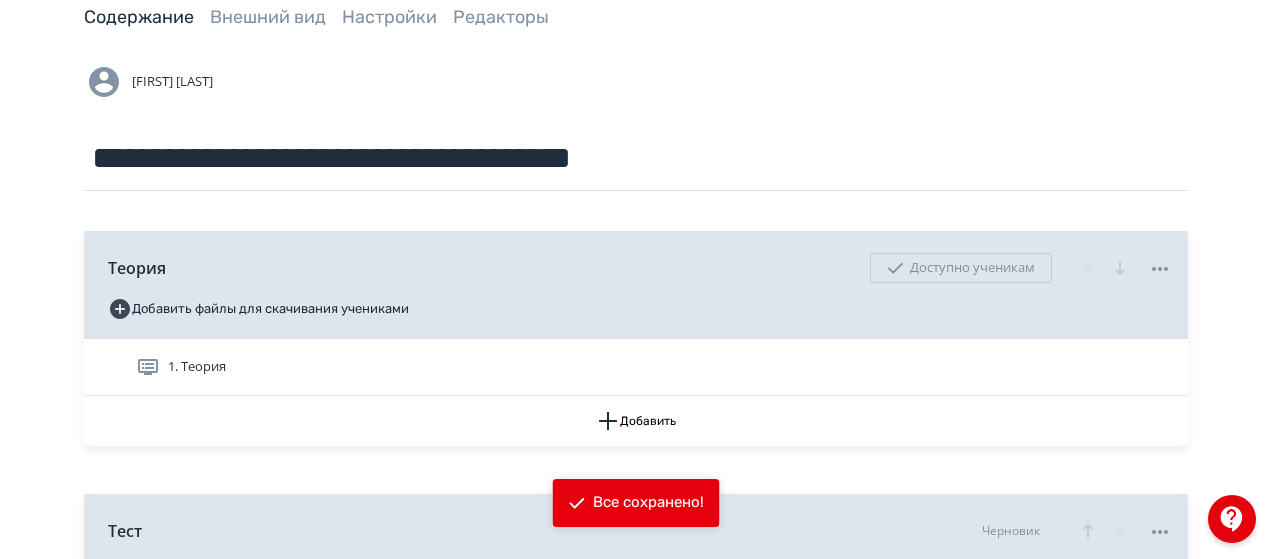 scroll, scrollTop: 200, scrollLeft: 0, axis: vertical 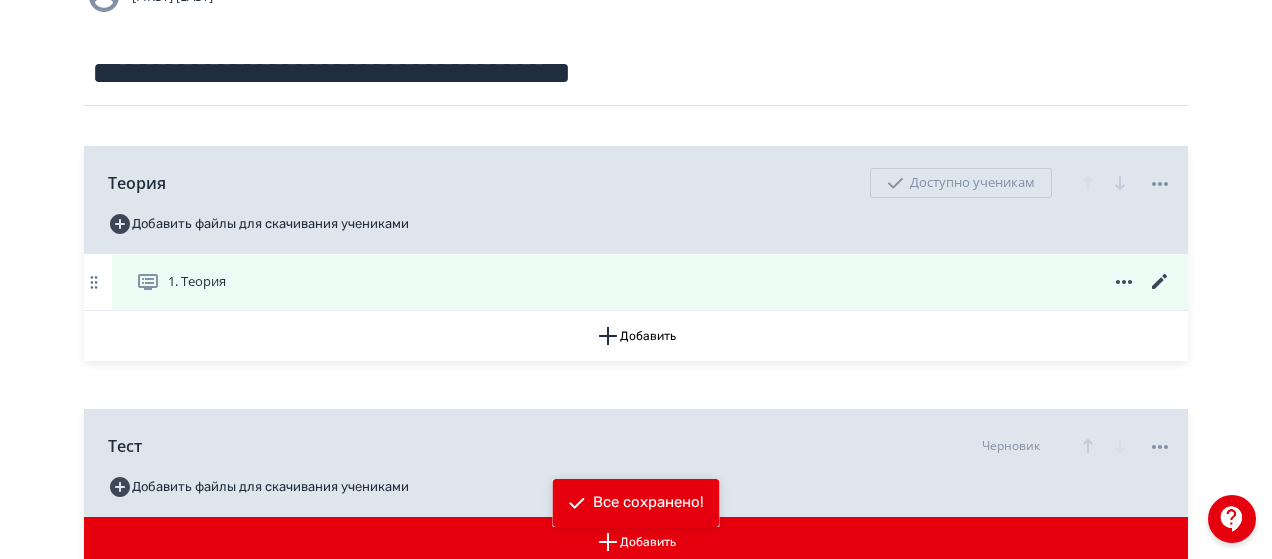 click on "1. Теория" at bounding box center (654, 282) 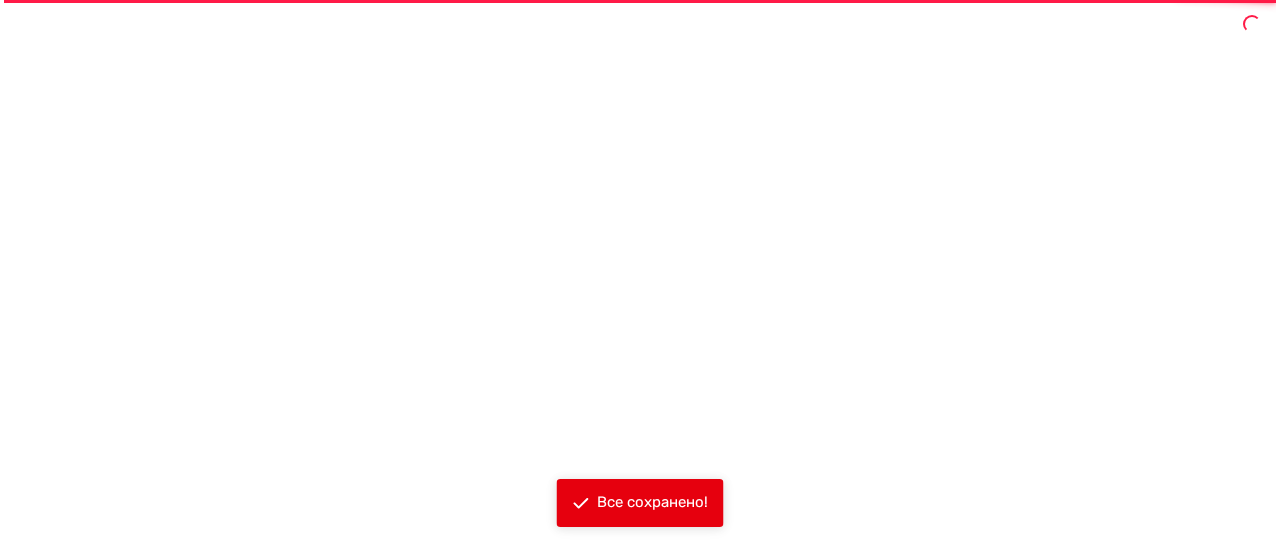 scroll, scrollTop: 0, scrollLeft: 0, axis: both 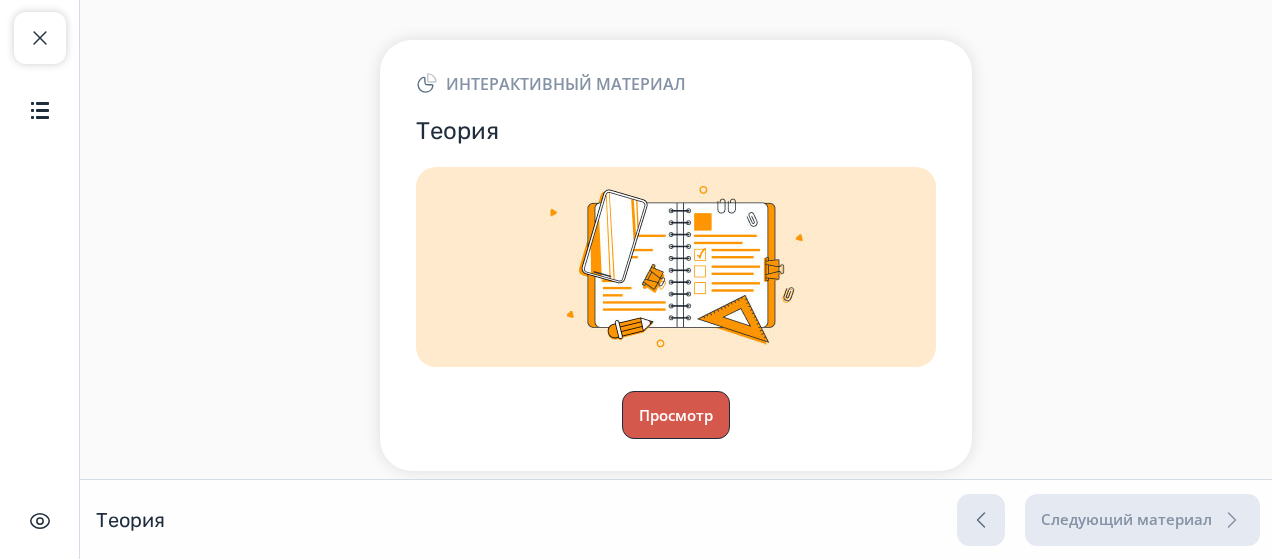 click on "Просмотр" at bounding box center [676, 415] 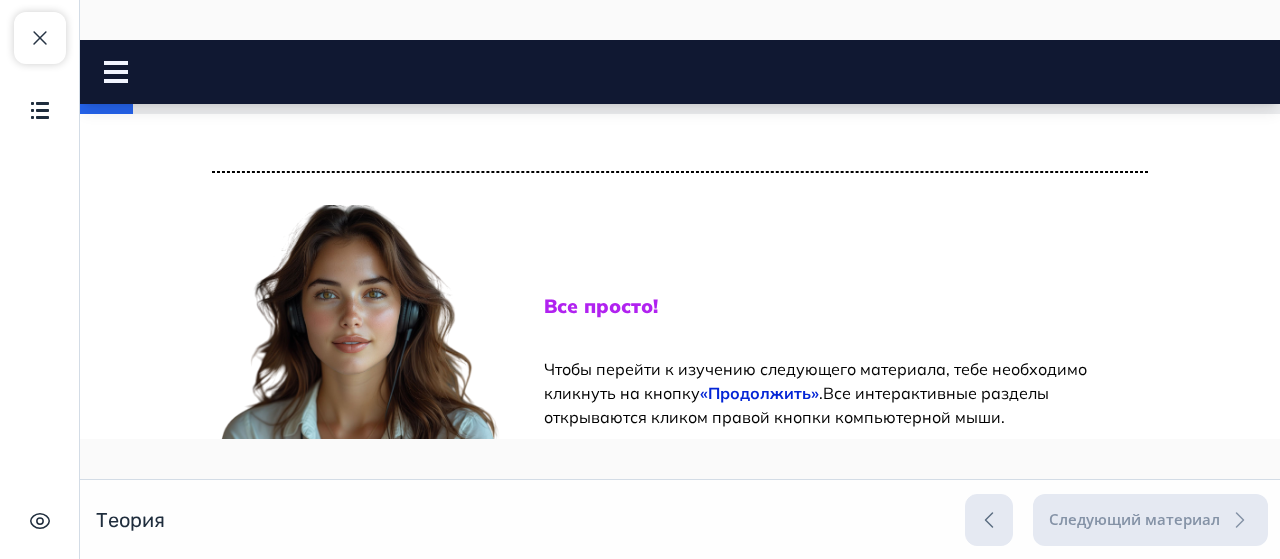 scroll, scrollTop: 900, scrollLeft: 0, axis: vertical 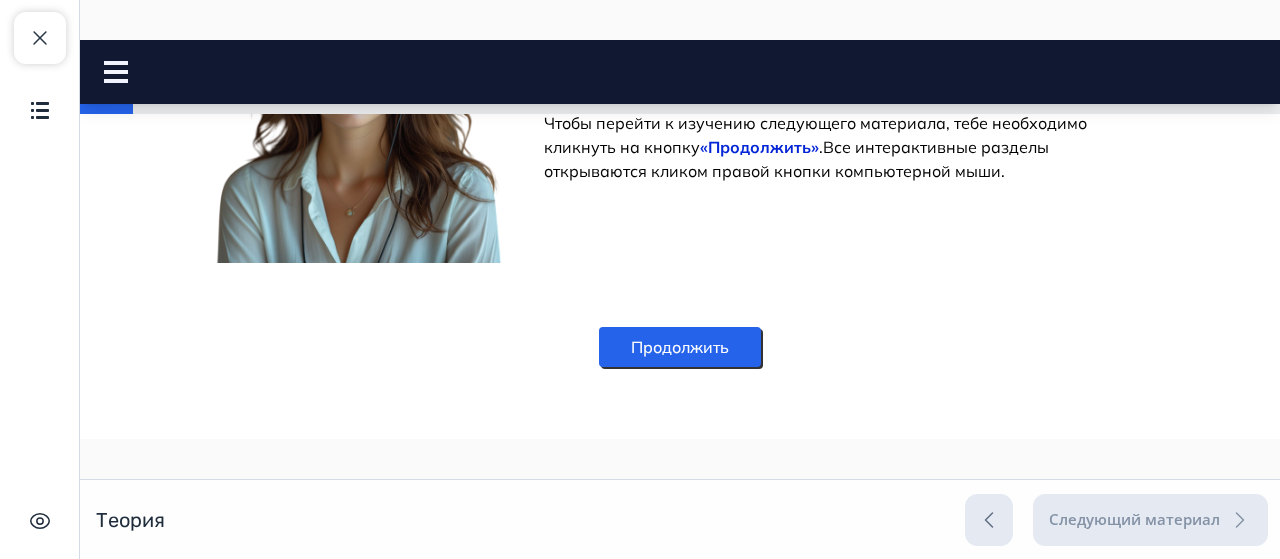 click on "Продолжить" at bounding box center (680, 347) 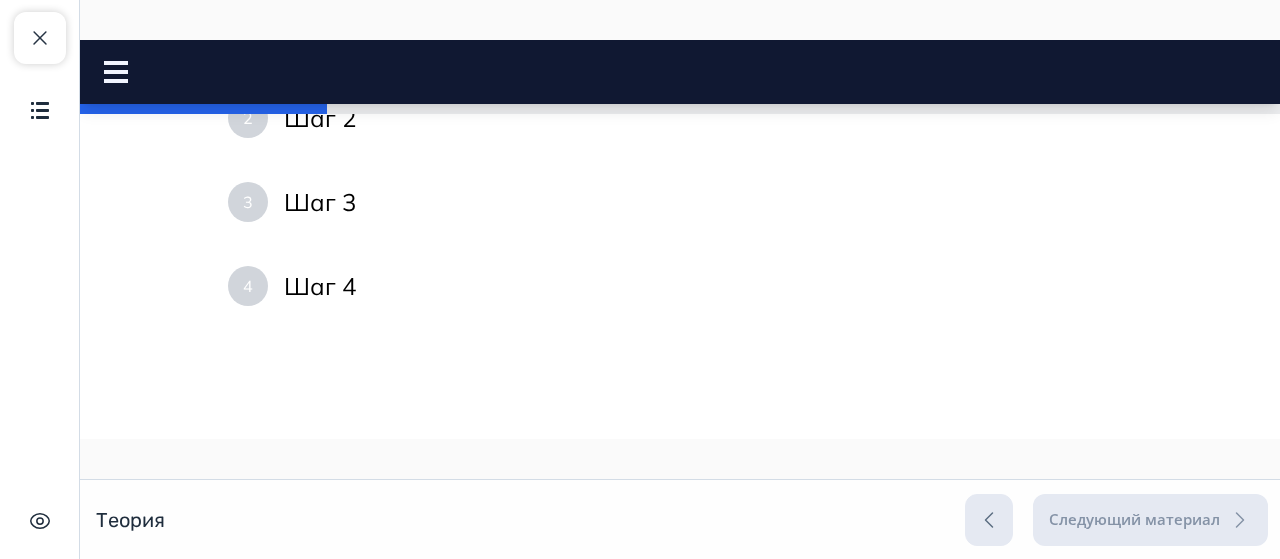 scroll, scrollTop: 900, scrollLeft: 0, axis: vertical 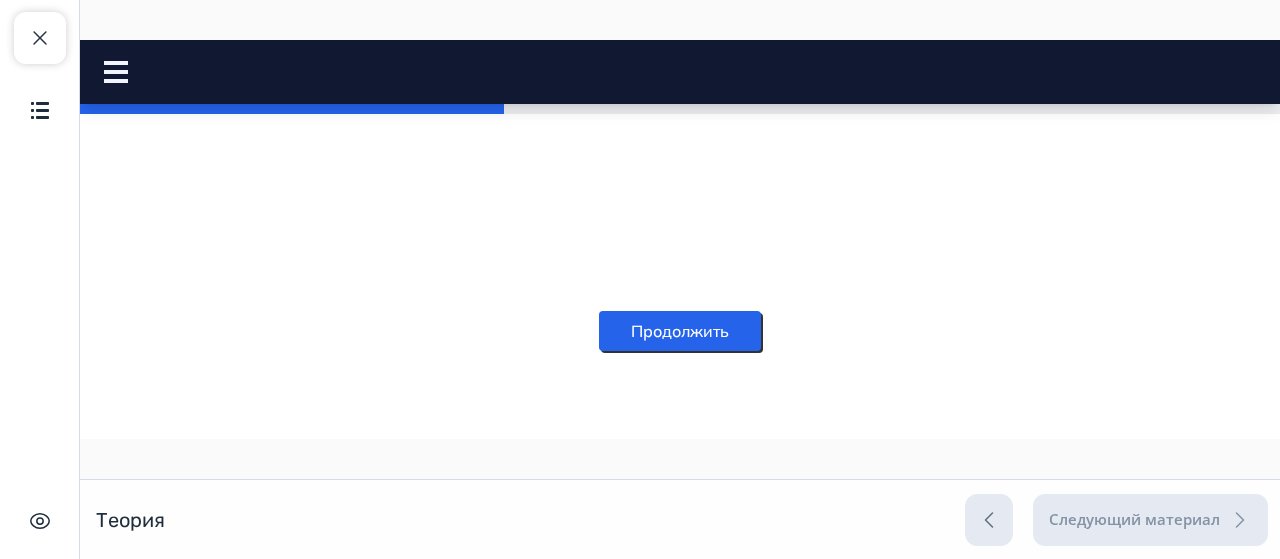 click on "Дообучение по бонусам М+
Close panel" at bounding box center [680, 72] 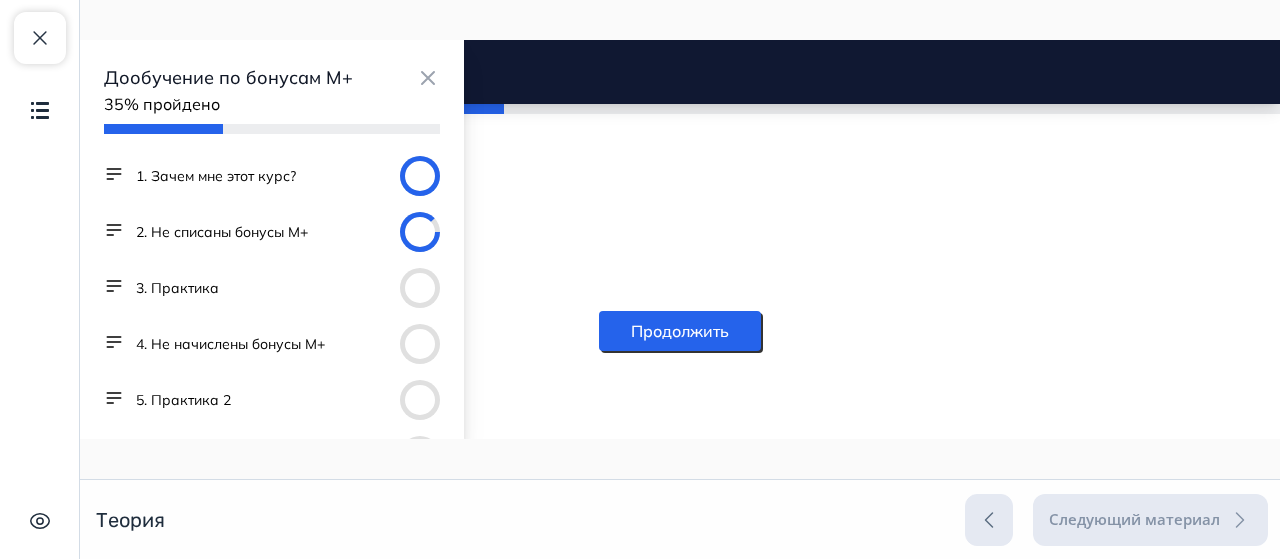 click on "Начисление бонусов: персональные предложения" at bounding box center [272, 344] 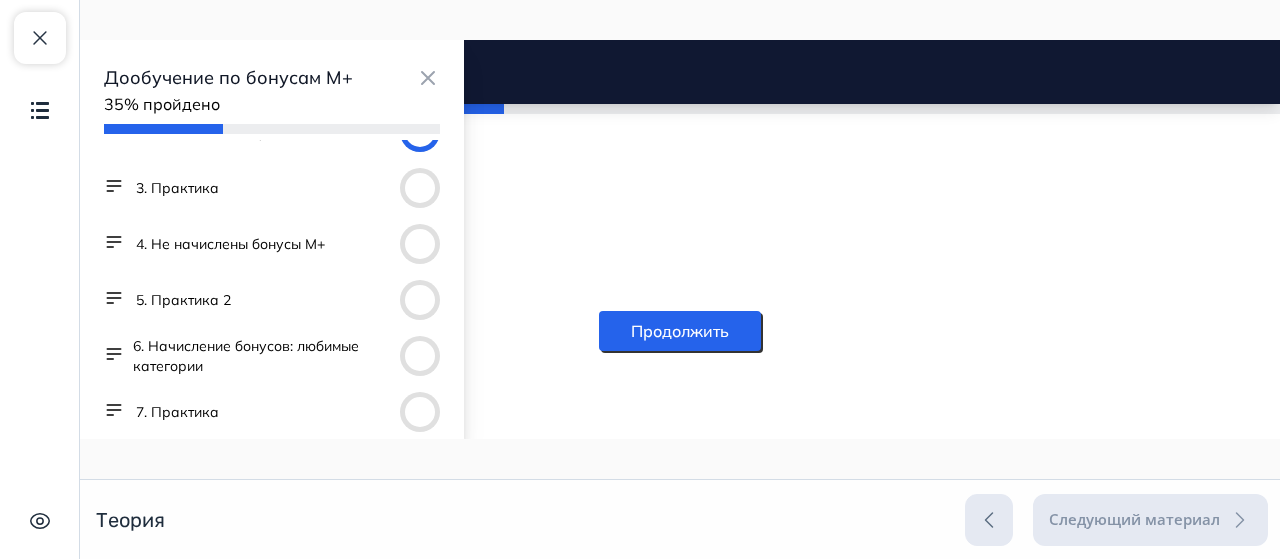 click on "6. Начисление бонусов: любимые категории" at bounding box center [262, 356] 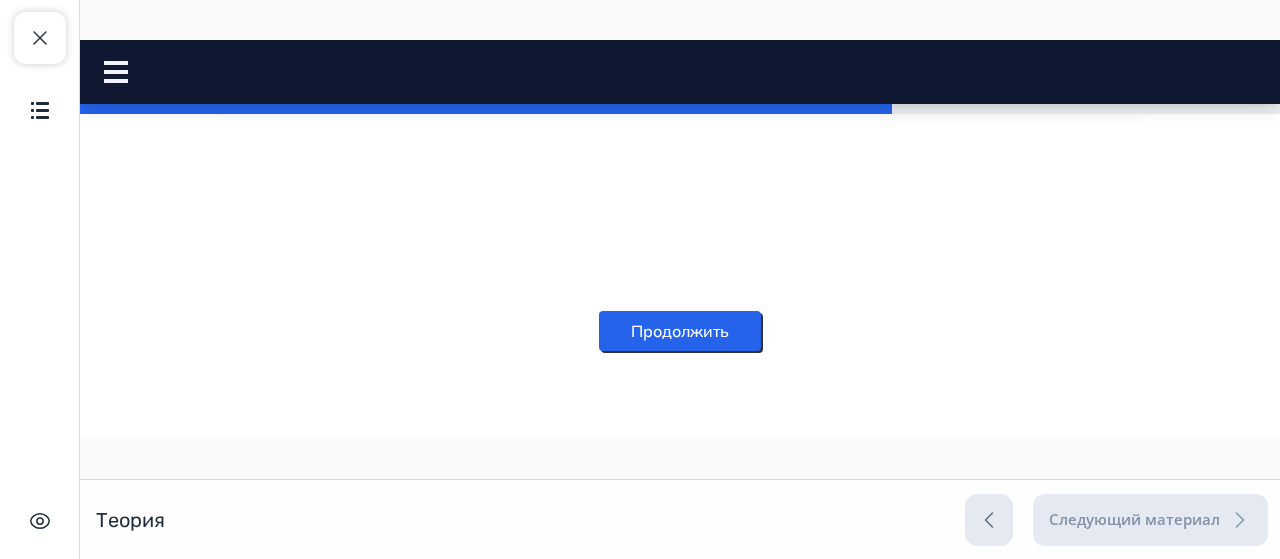 scroll, scrollTop: 4392, scrollLeft: 0, axis: vertical 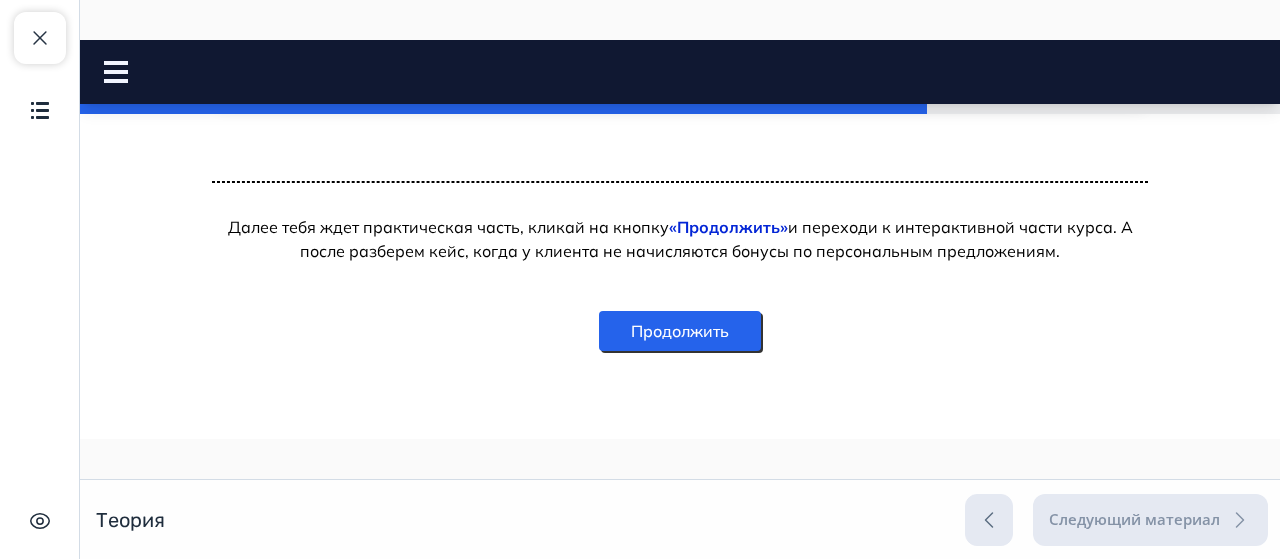 click on "Продолжить" at bounding box center (680, 331) 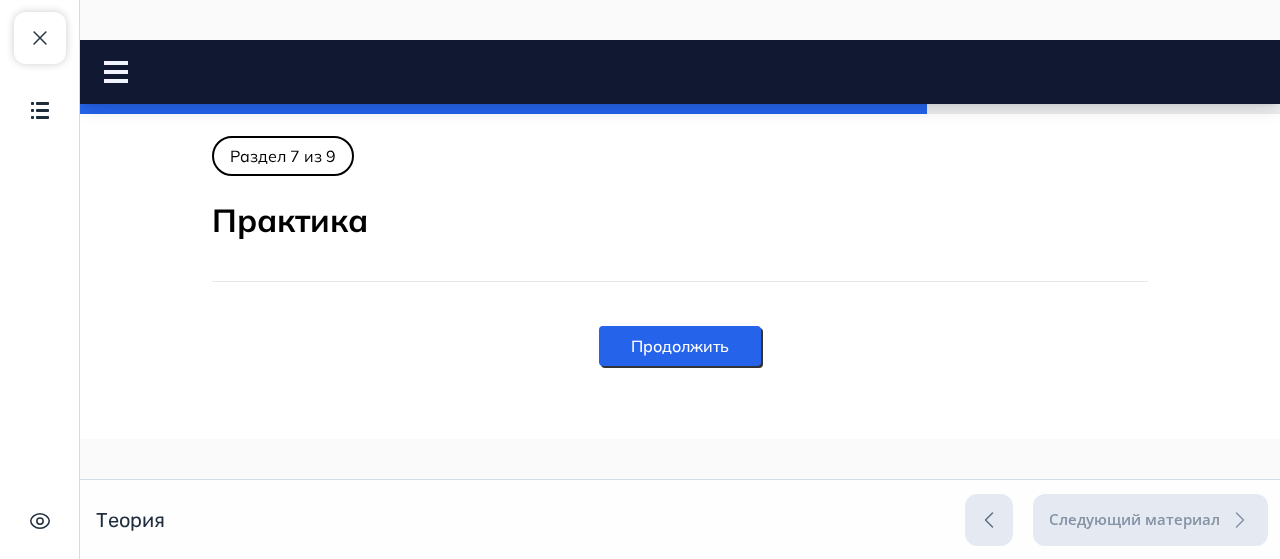 scroll, scrollTop: 14, scrollLeft: 0, axis: vertical 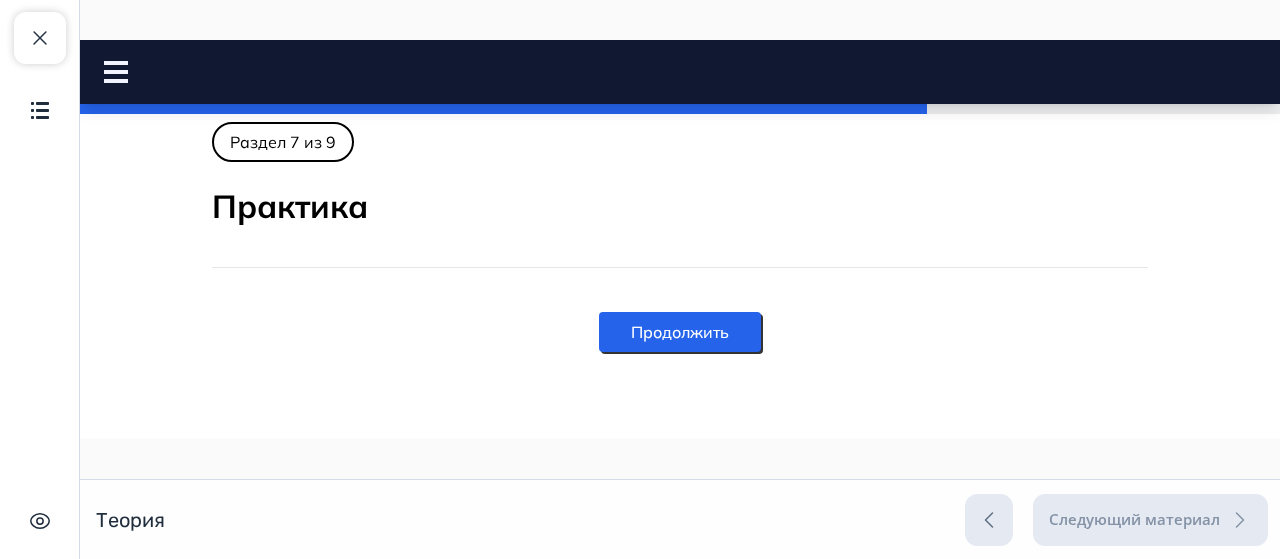 click on "Продолжить" at bounding box center (680, 332) 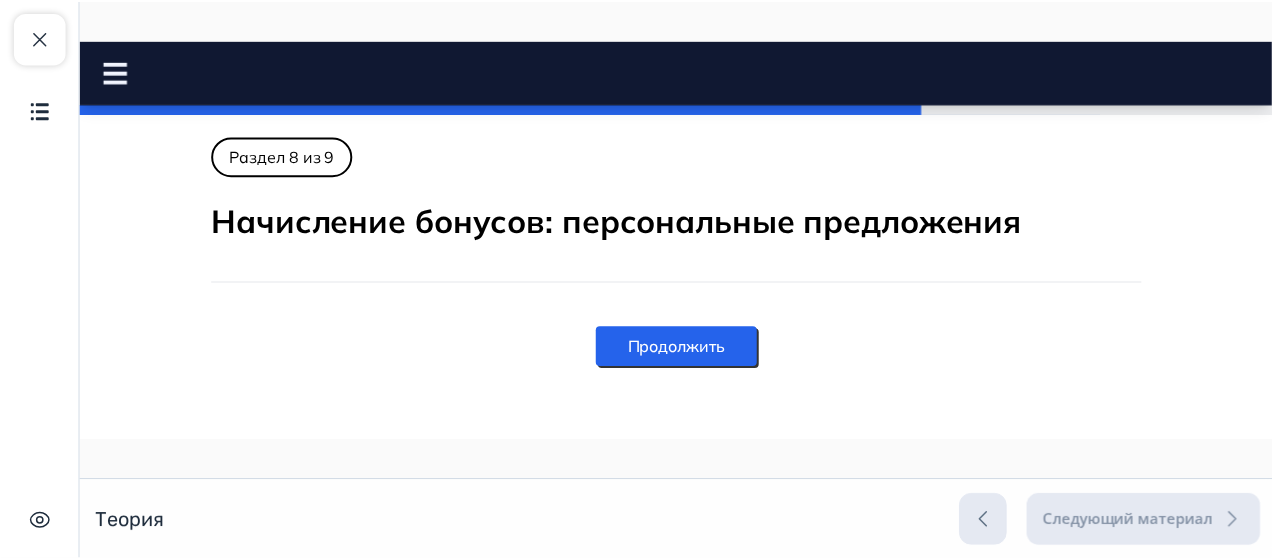 scroll, scrollTop: 14, scrollLeft: 0, axis: vertical 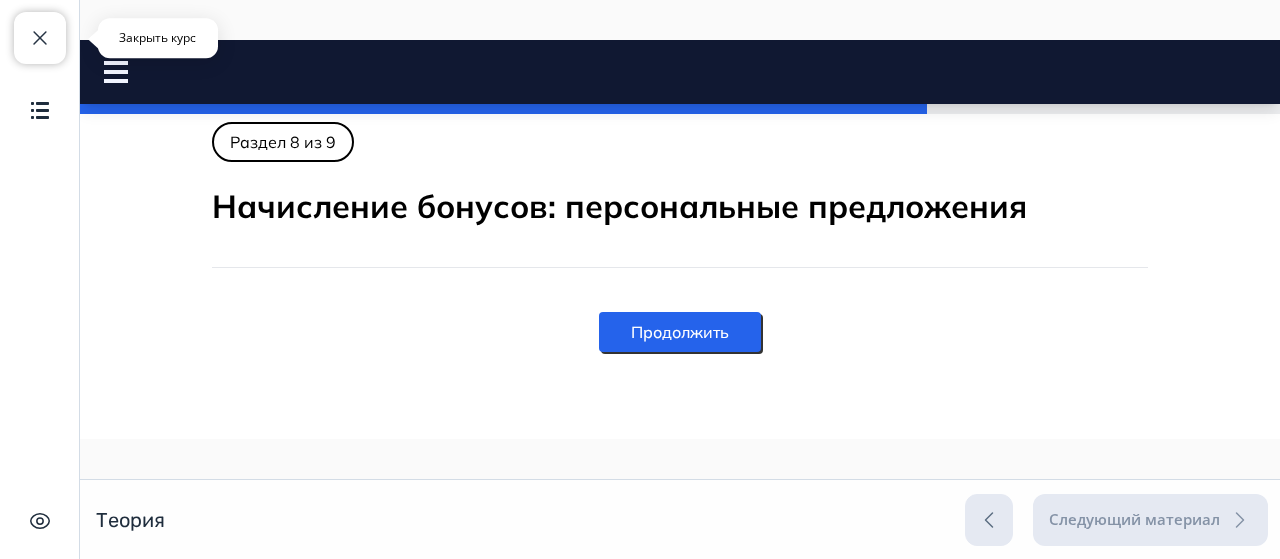 click at bounding box center [40, 38] 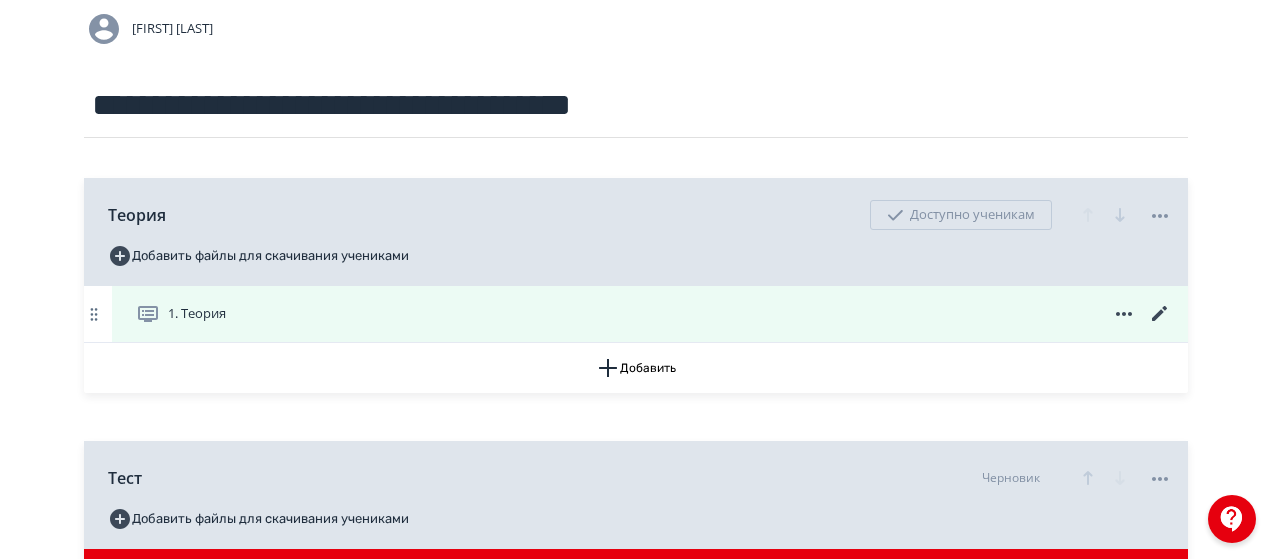 scroll, scrollTop: 200, scrollLeft: 0, axis: vertical 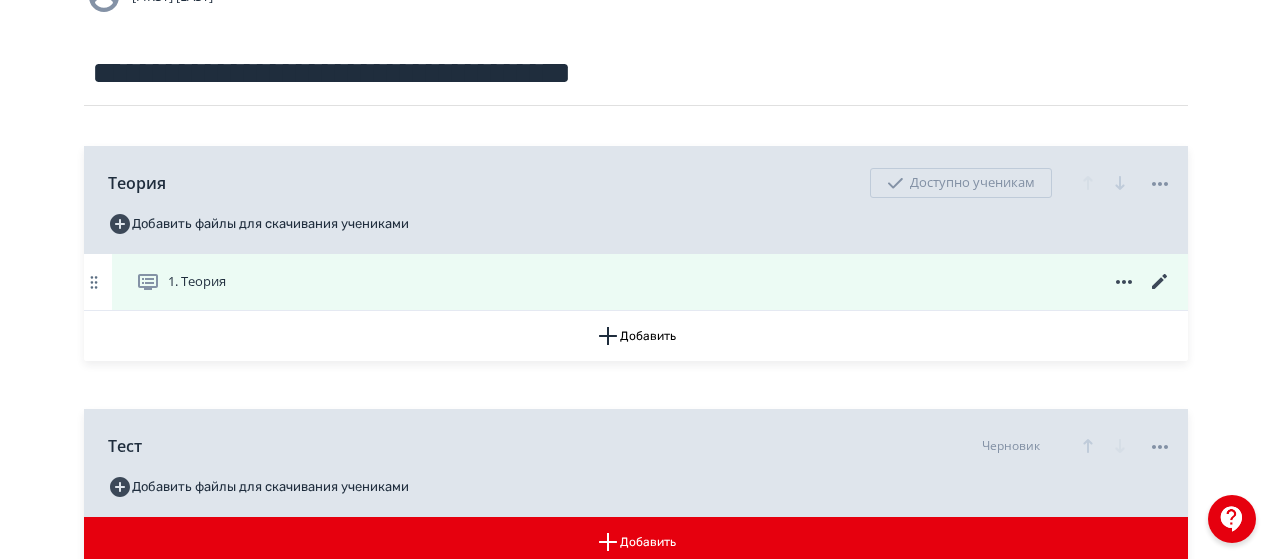 click 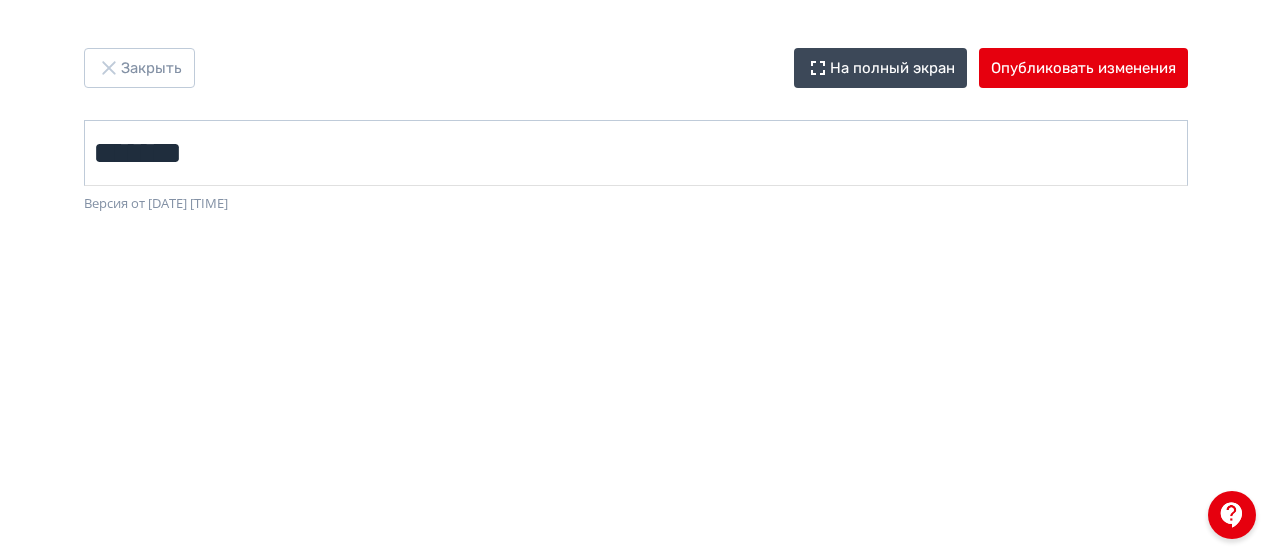 scroll, scrollTop: 0, scrollLeft: 0, axis: both 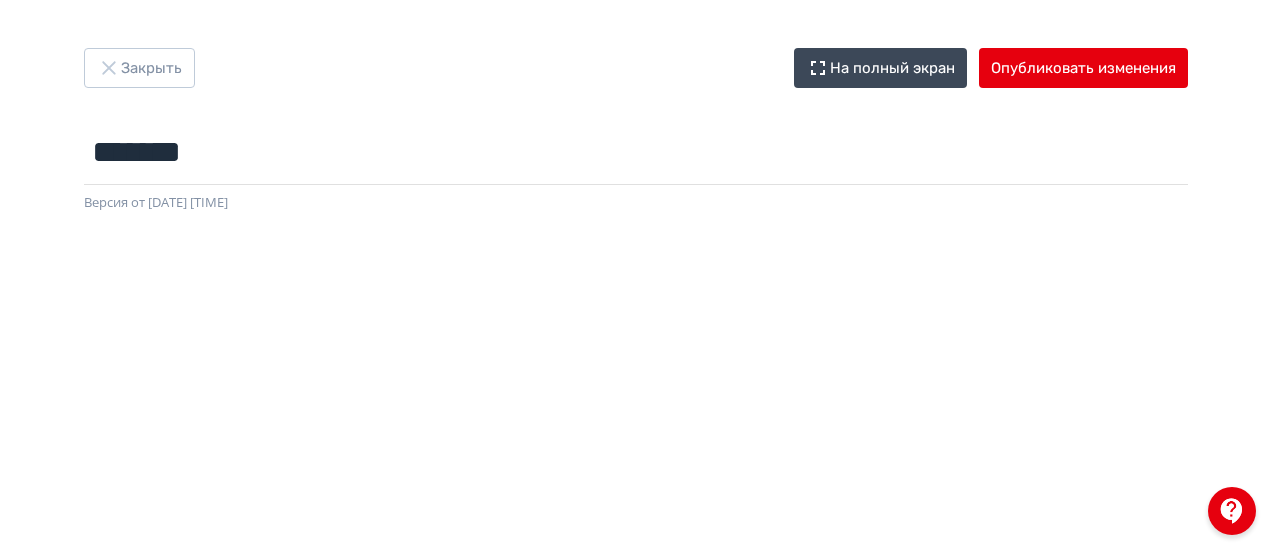 drag, startPoint x: 321, startPoint y: 2, endPoint x: 493, endPoint y: 113, distance: 204.7071 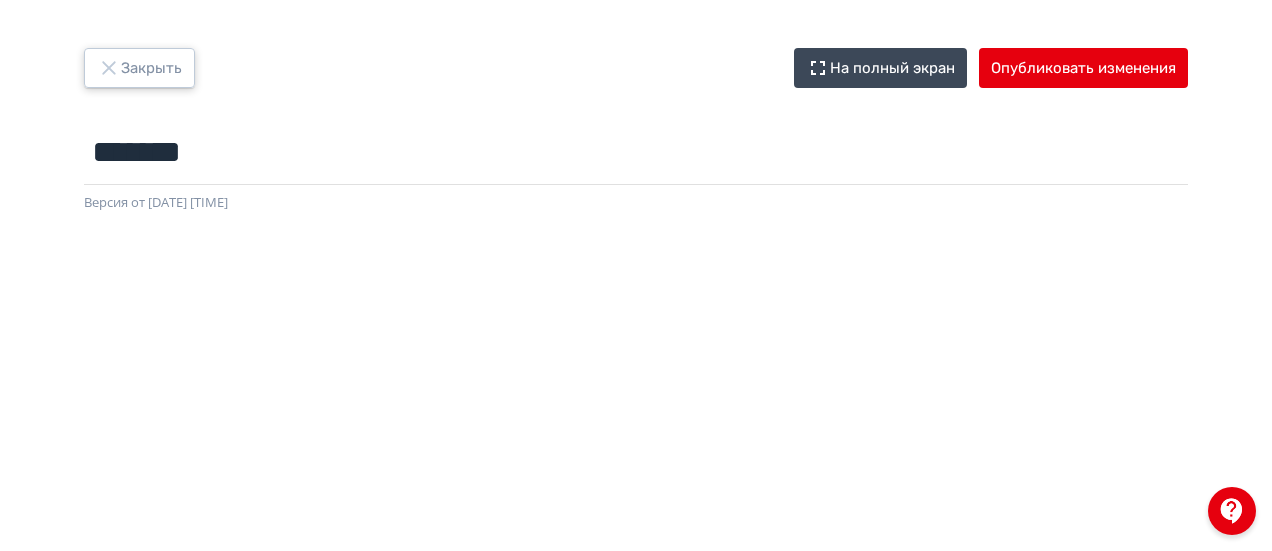 click on "Закрыть" at bounding box center (139, 68) 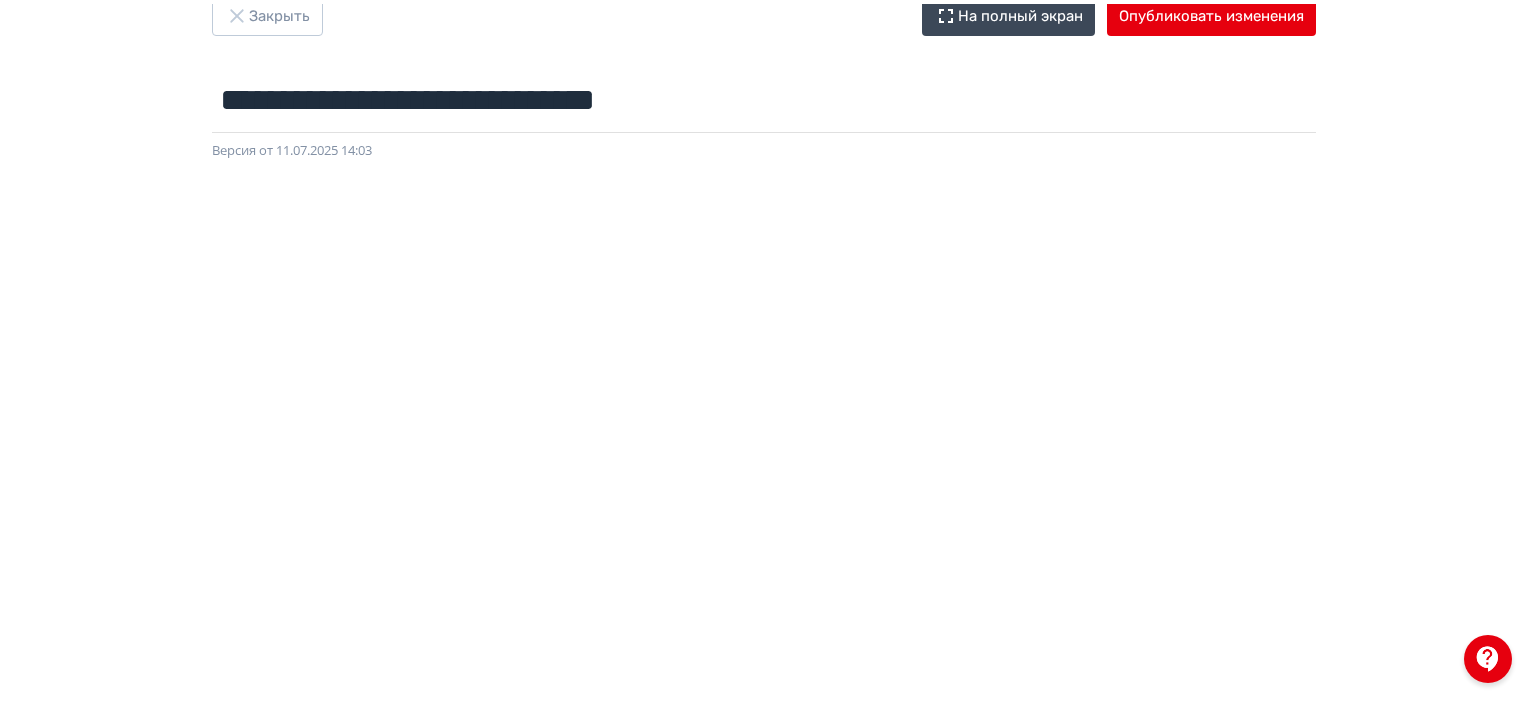 scroll, scrollTop: 0, scrollLeft: 0, axis: both 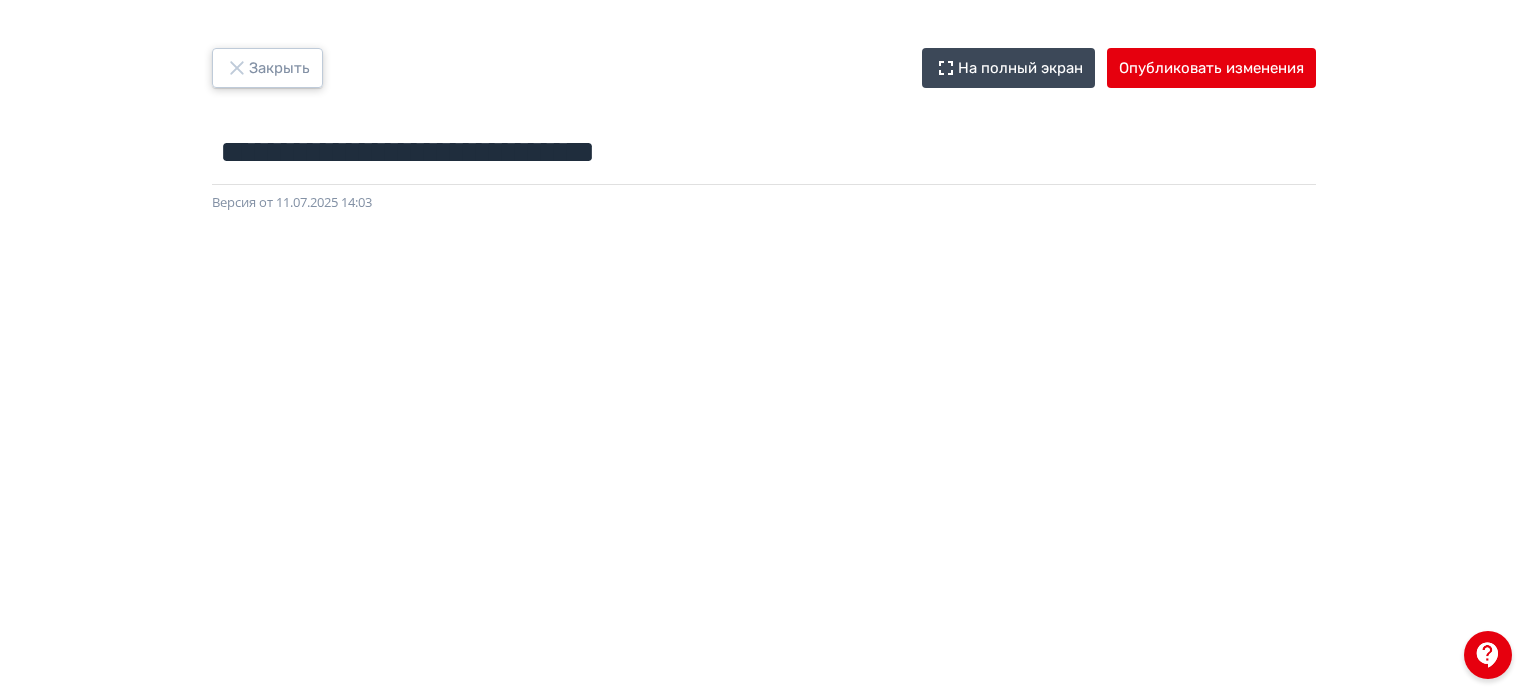 click on "Закрыть" at bounding box center (267, 68) 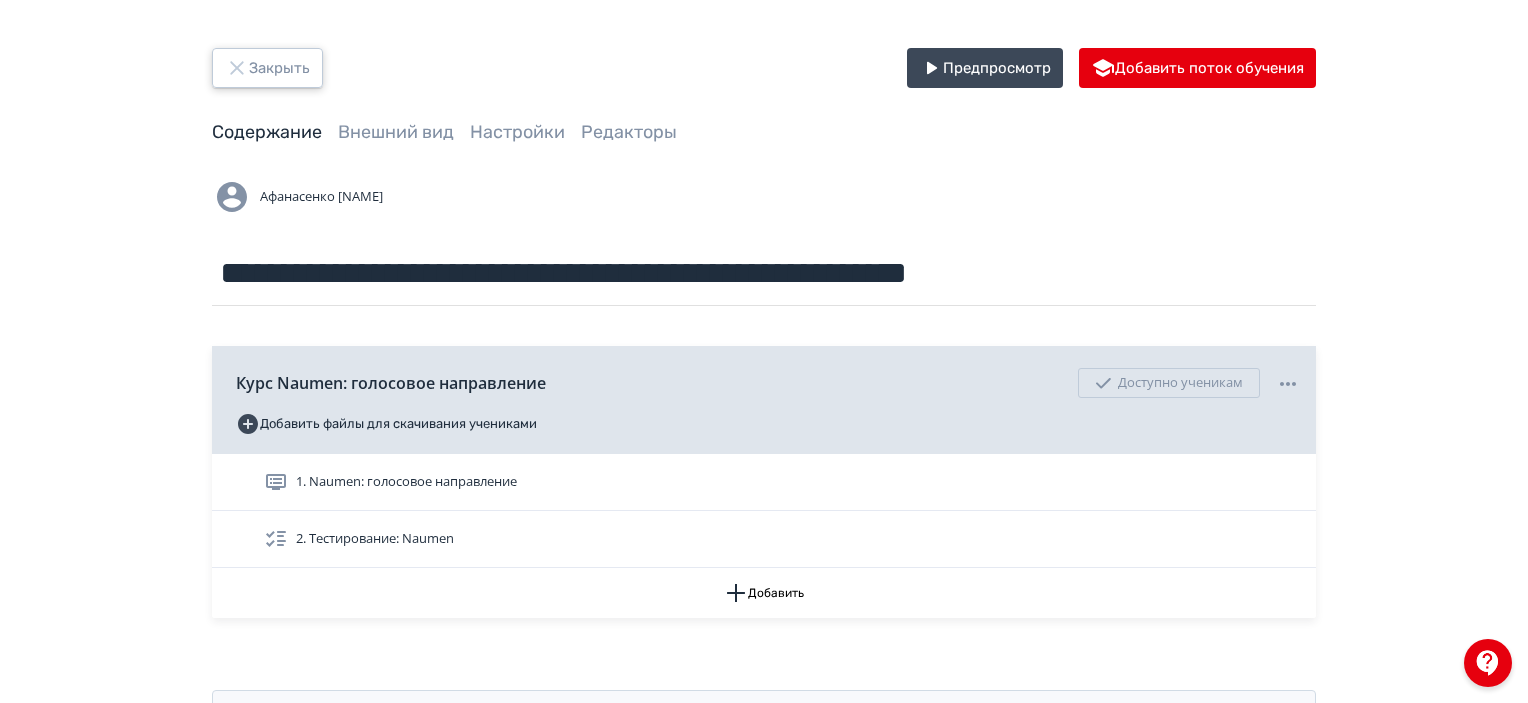 click on "Закрыть" at bounding box center (267, 68) 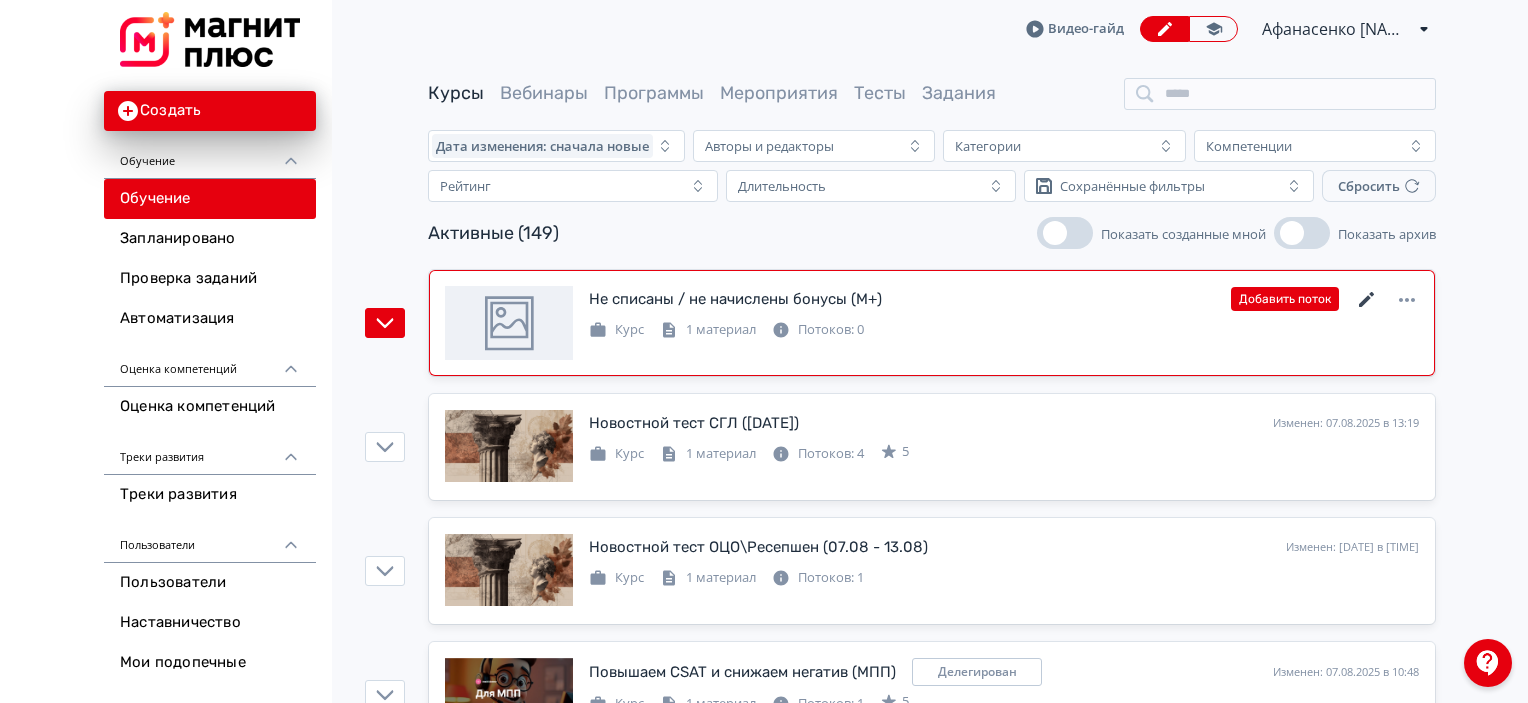 click 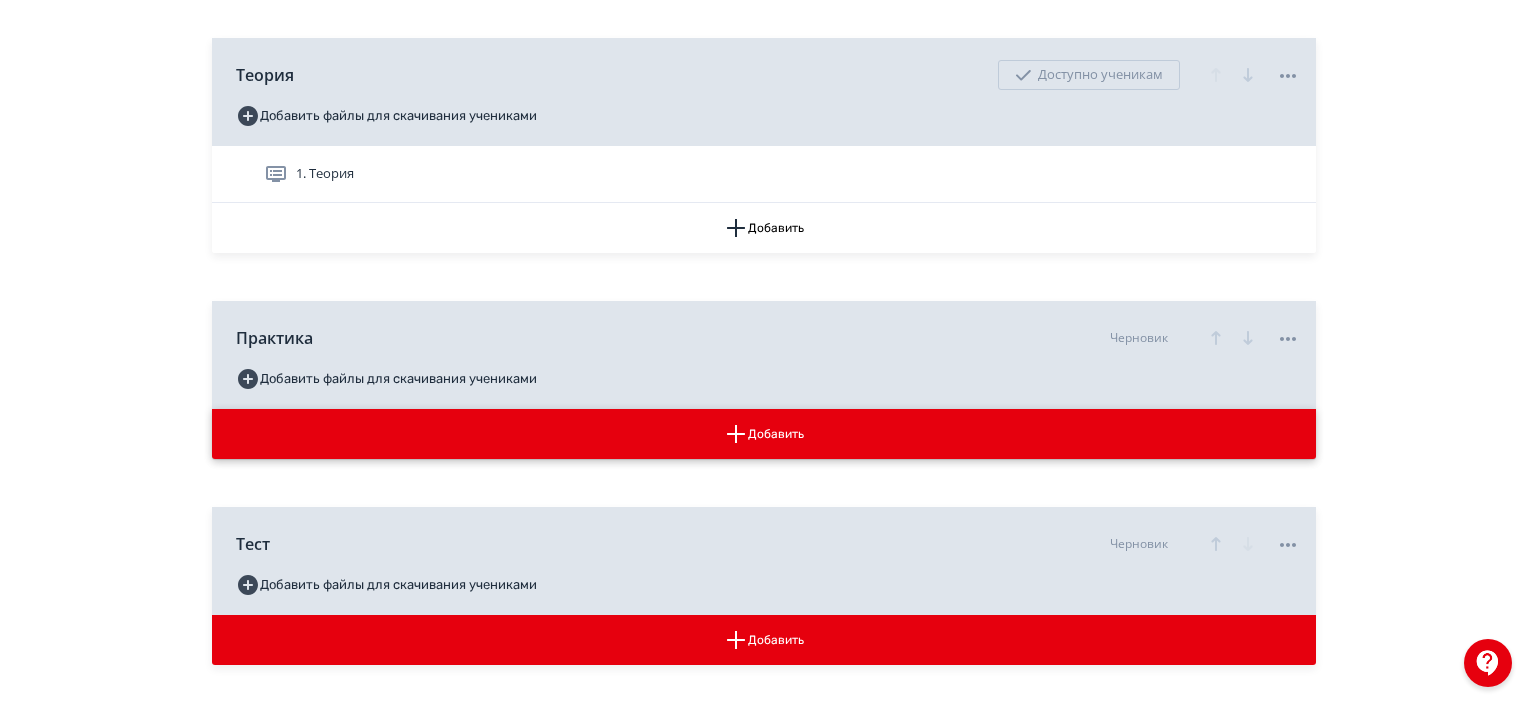 scroll, scrollTop: 200, scrollLeft: 0, axis: vertical 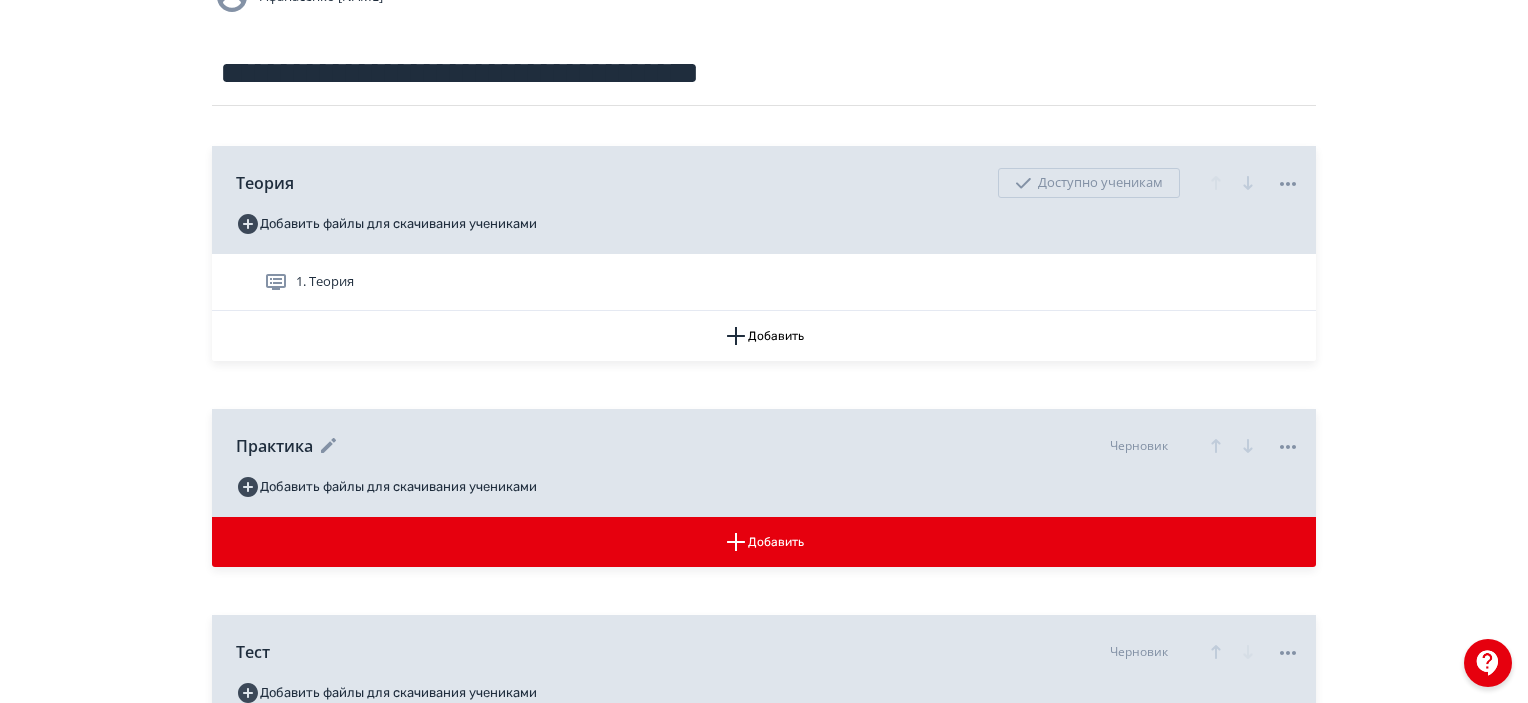 click 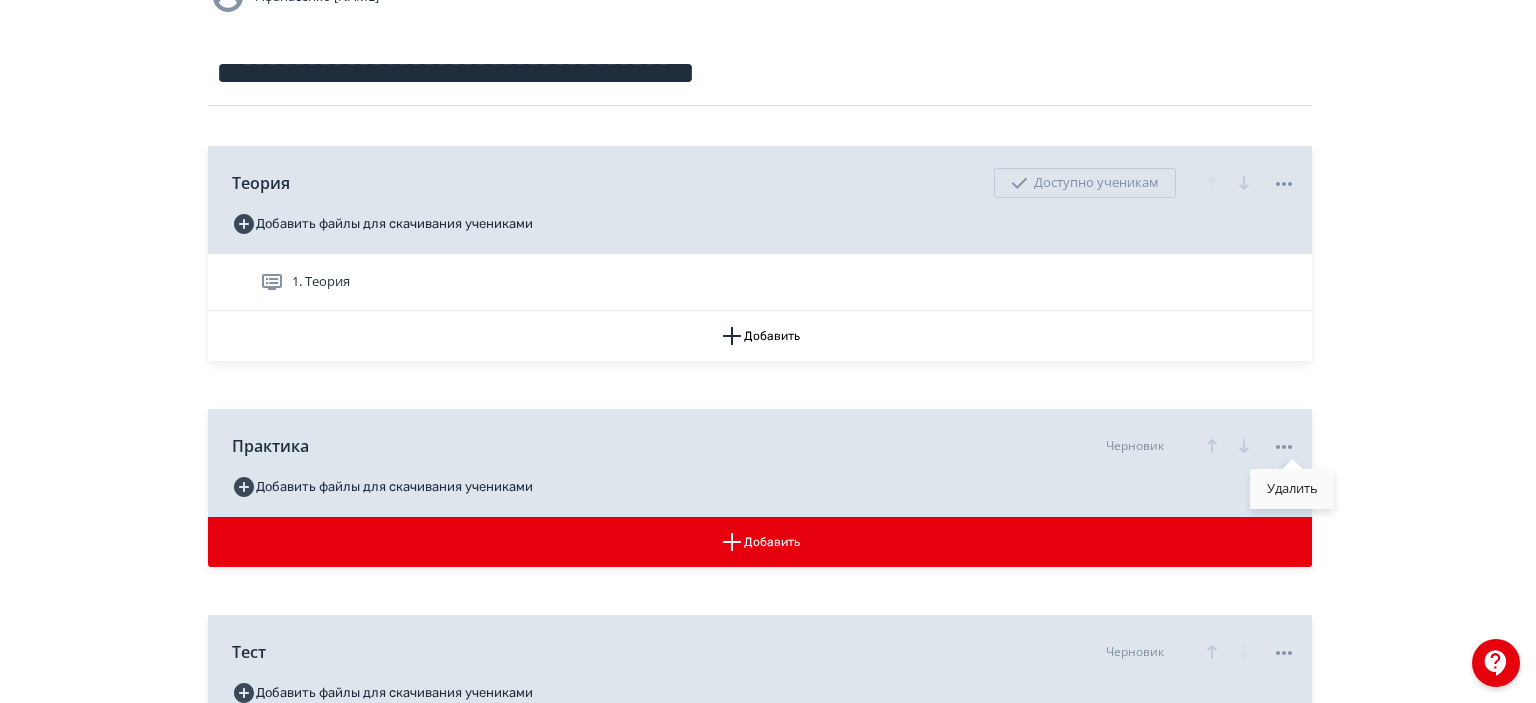 click on "Удалить" at bounding box center (1292, 489) 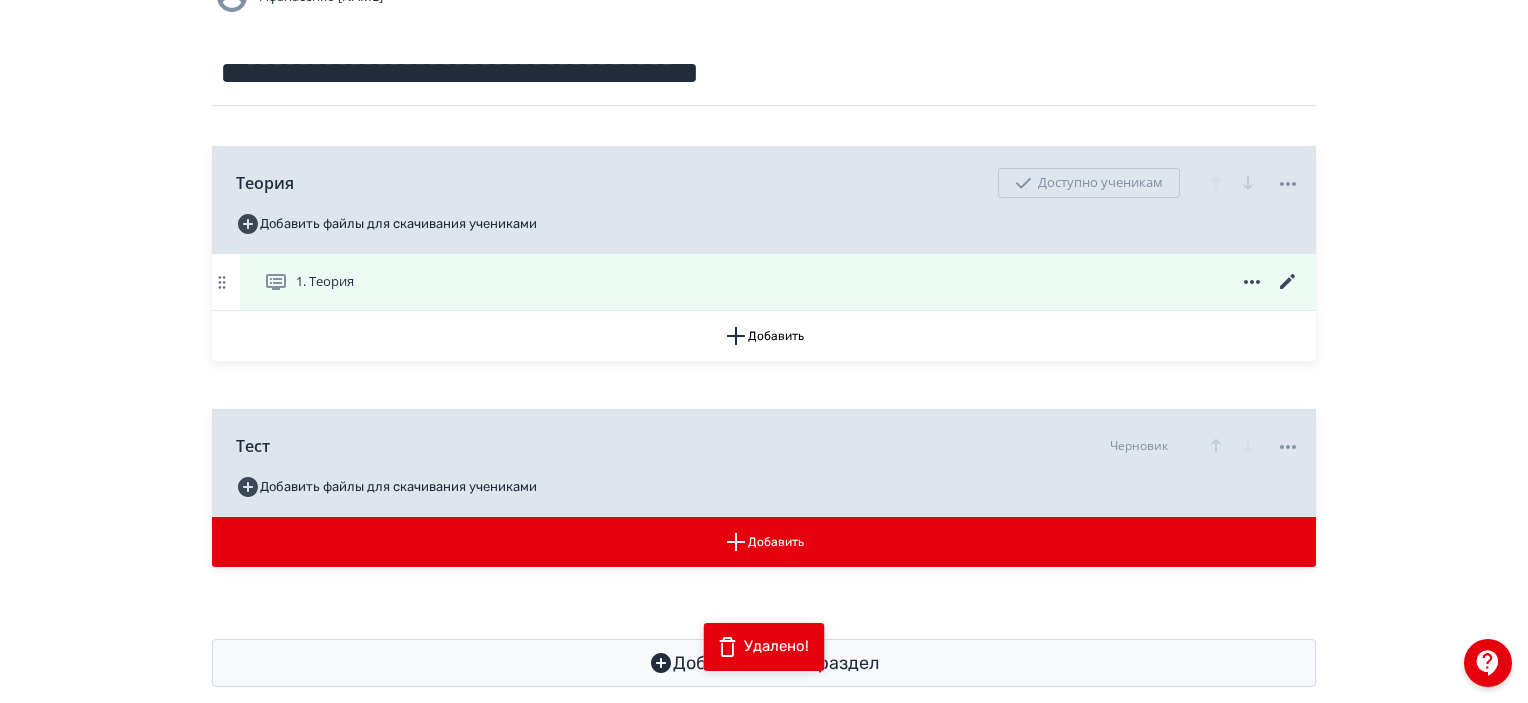 click 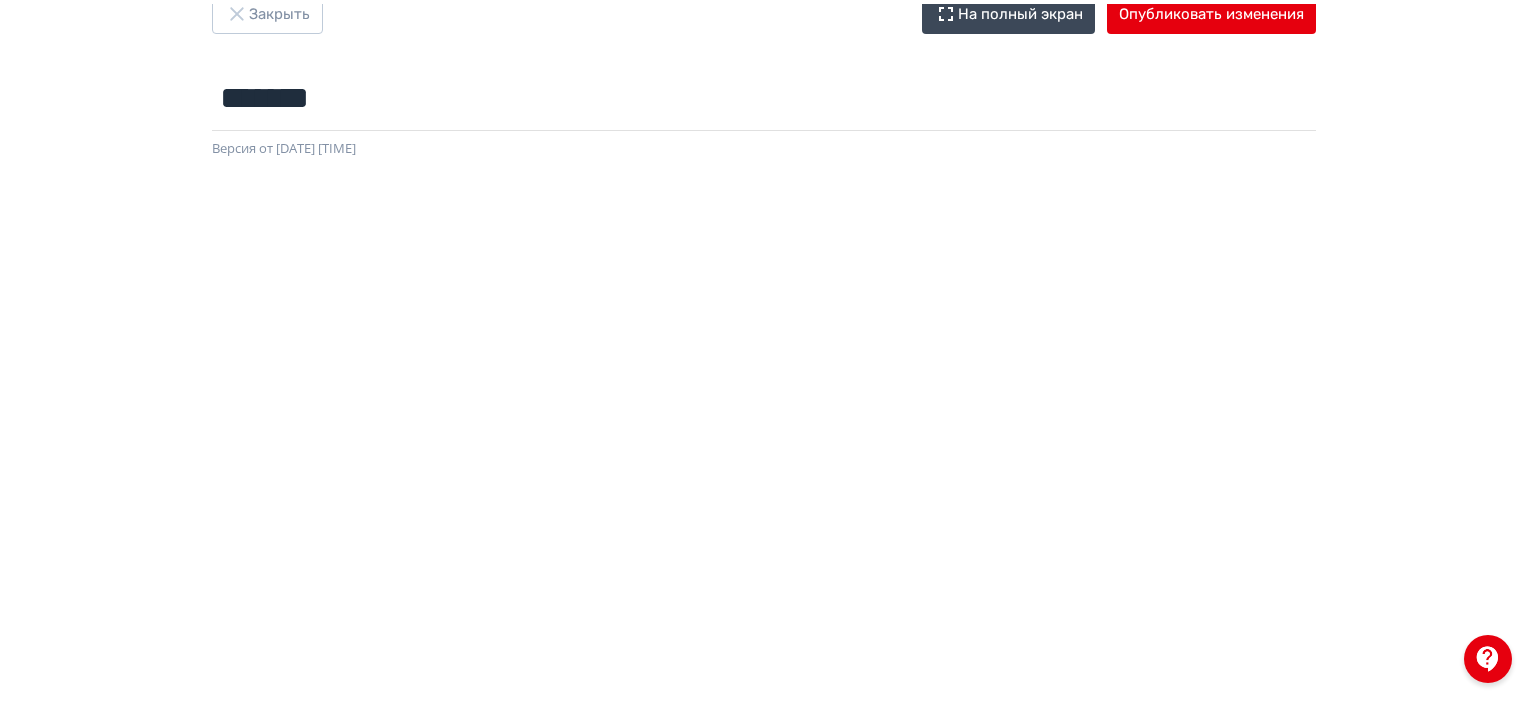 scroll, scrollTop: 0, scrollLeft: 0, axis: both 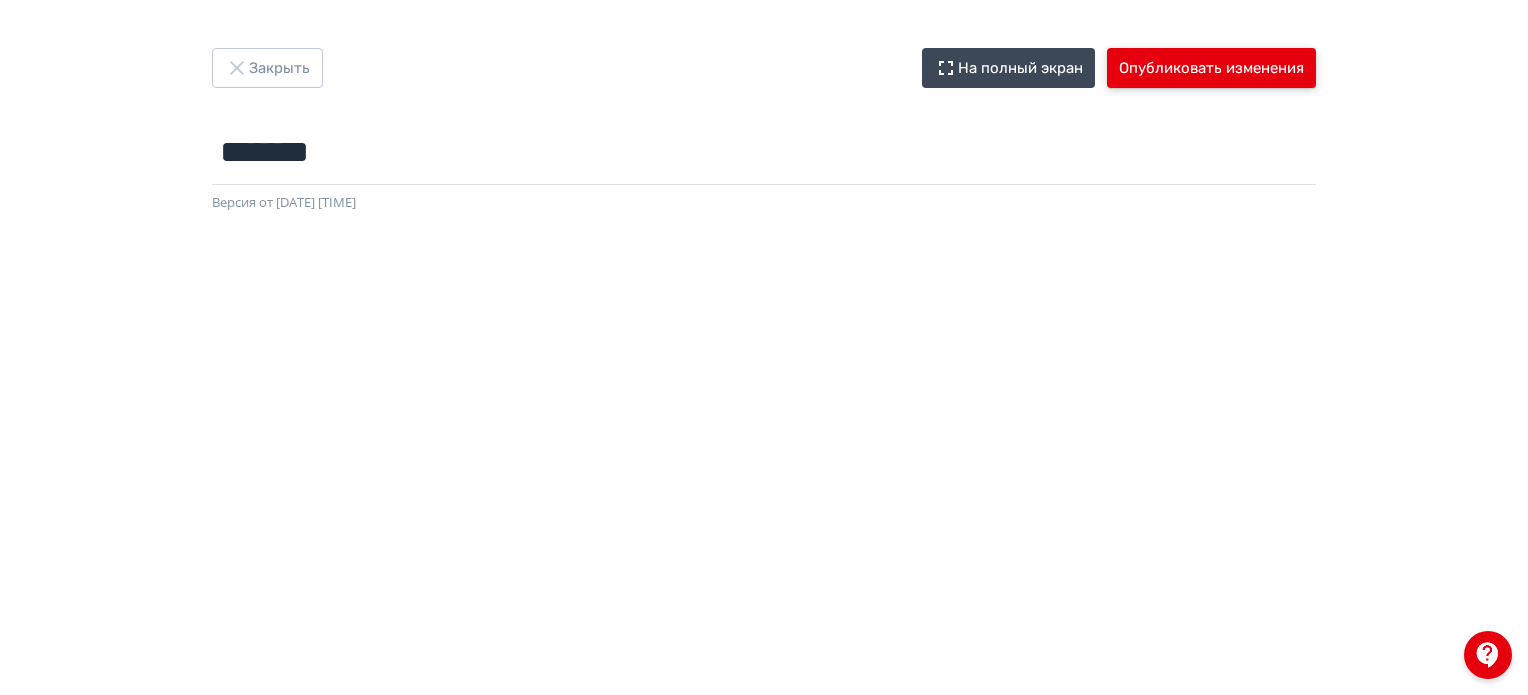 click on "Опубликовать изменения" at bounding box center (1211, 68) 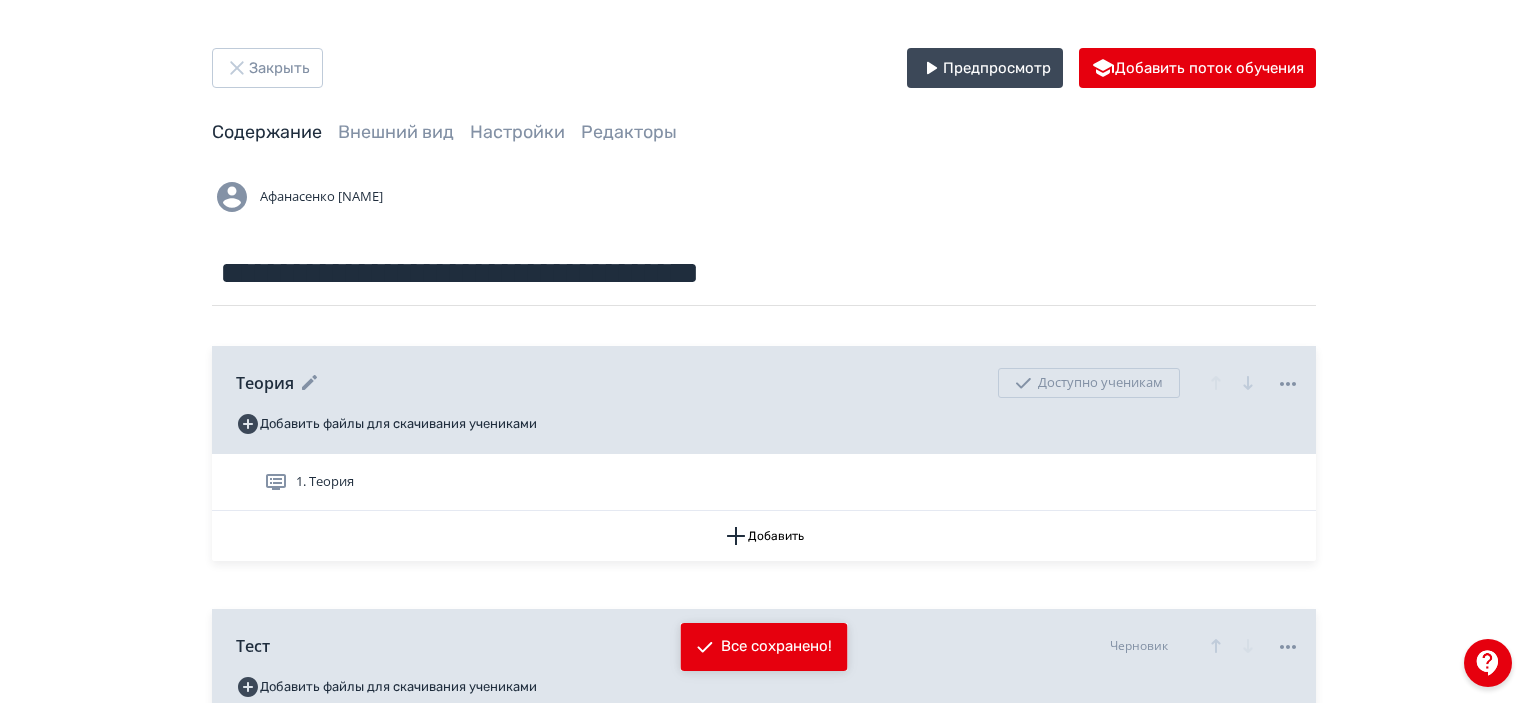 scroll, scrollTop: 100, scrollLeft: 0, axis: vertical 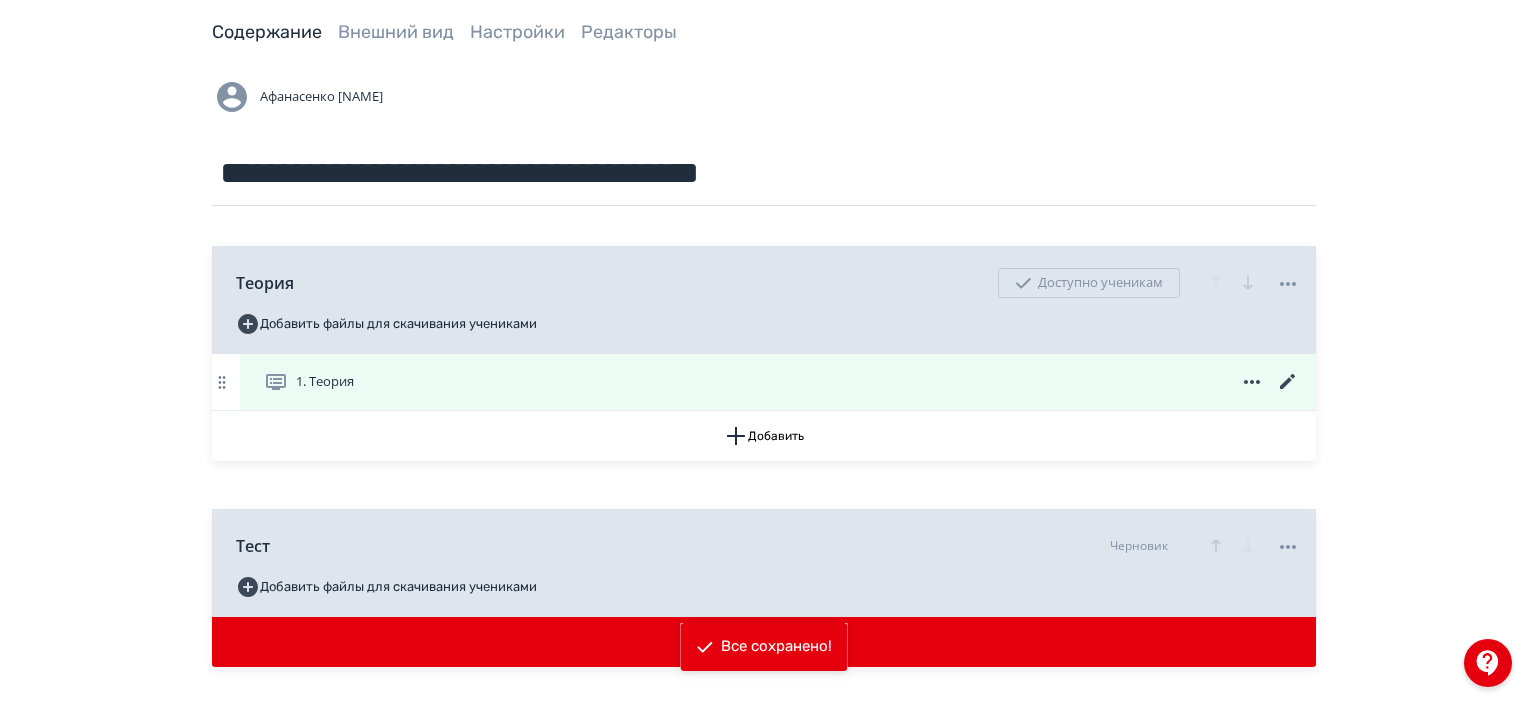 click 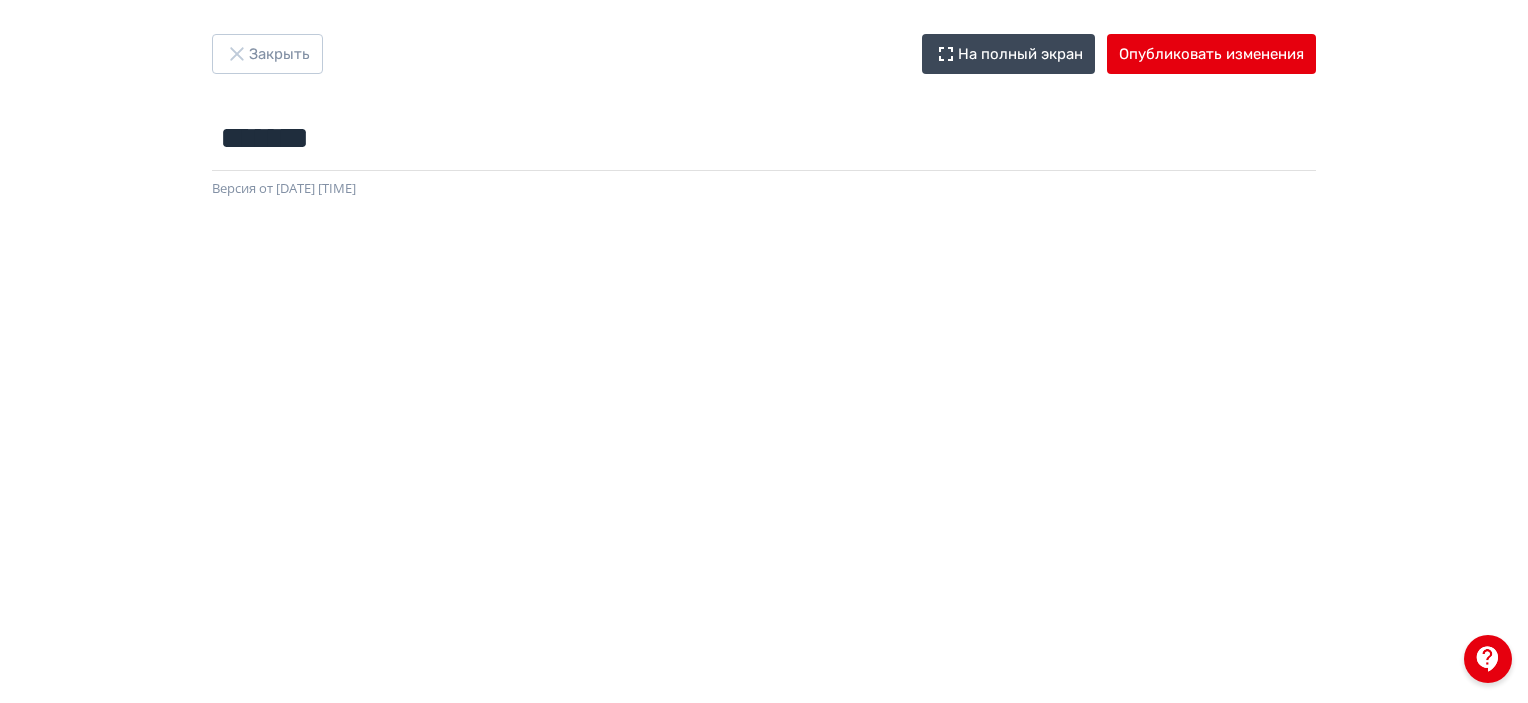 scroll, scrollTop: 0, scrollLeft: 0, axis: both 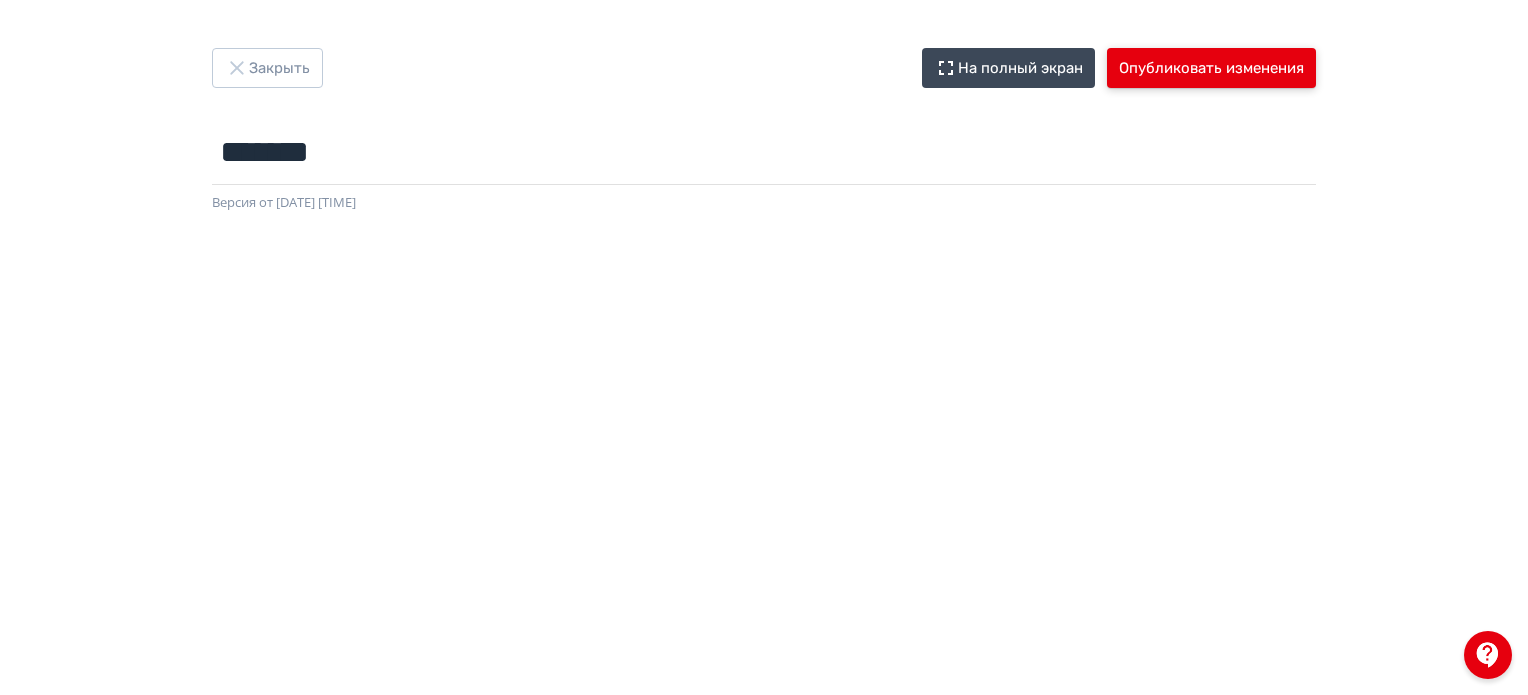 click on "Опубликовать изменения" at bounding box center [1211, 68] 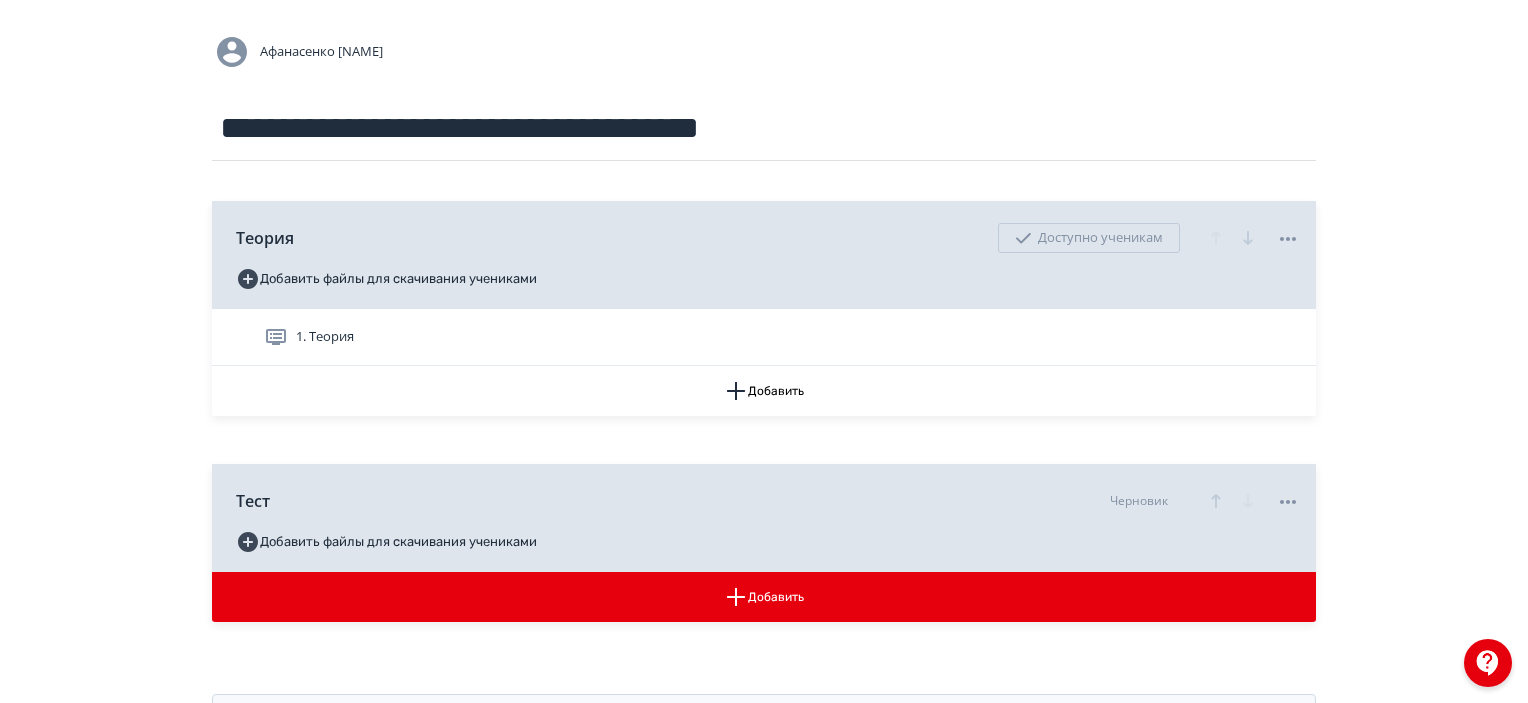 scroll, scrollTop: 200, scrollLeft: 0, axis: vertical 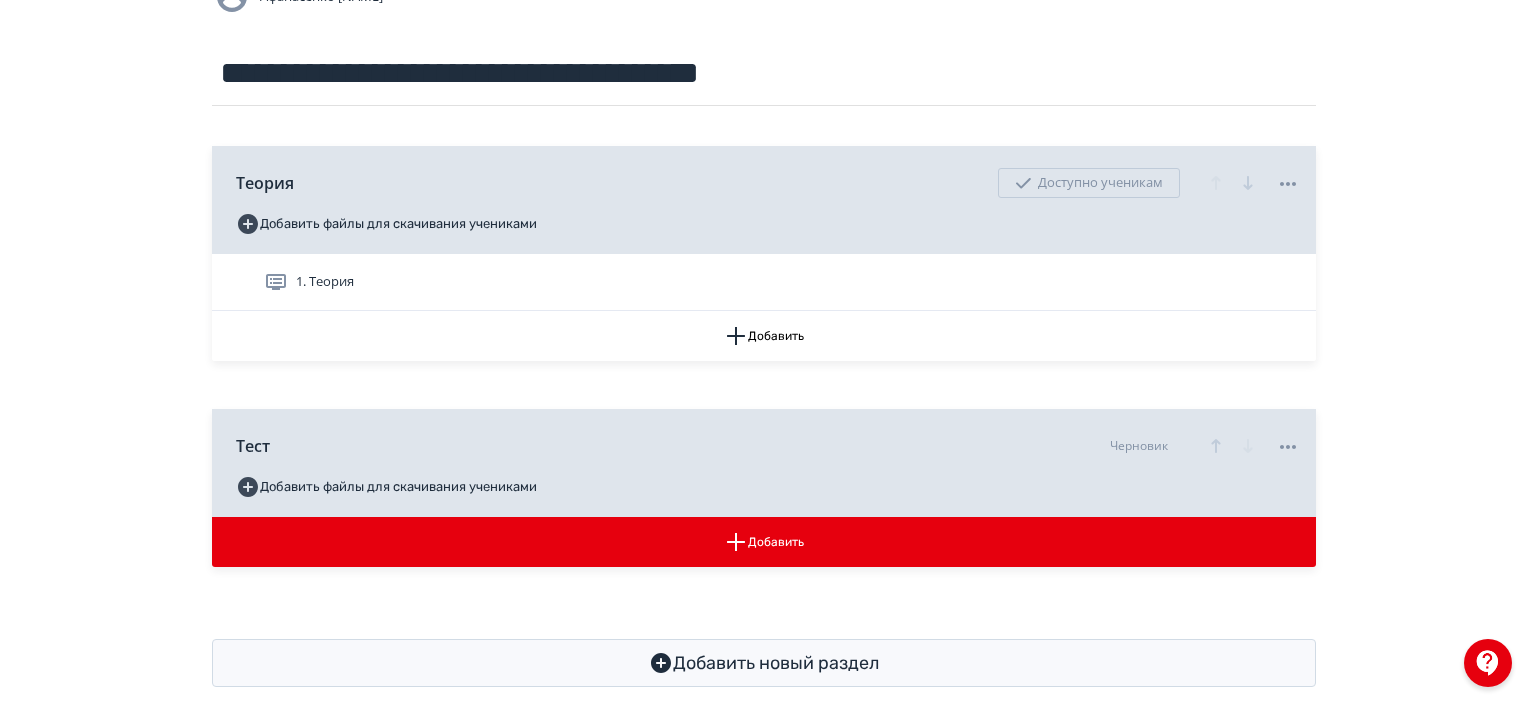 click on "1. Теория" at bounding box center (782, 282) 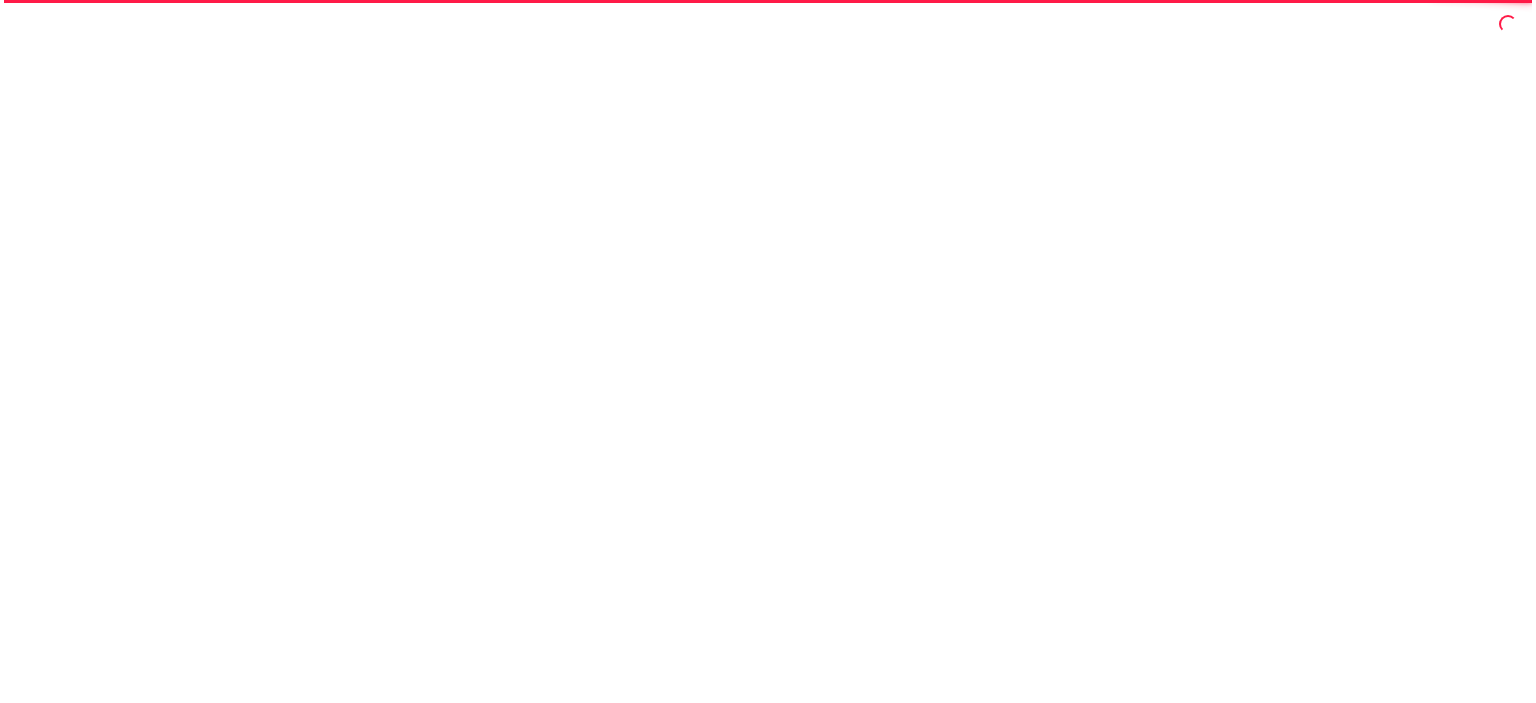scroll, scrollTop: 0, scrollLeft: 0, axis: both 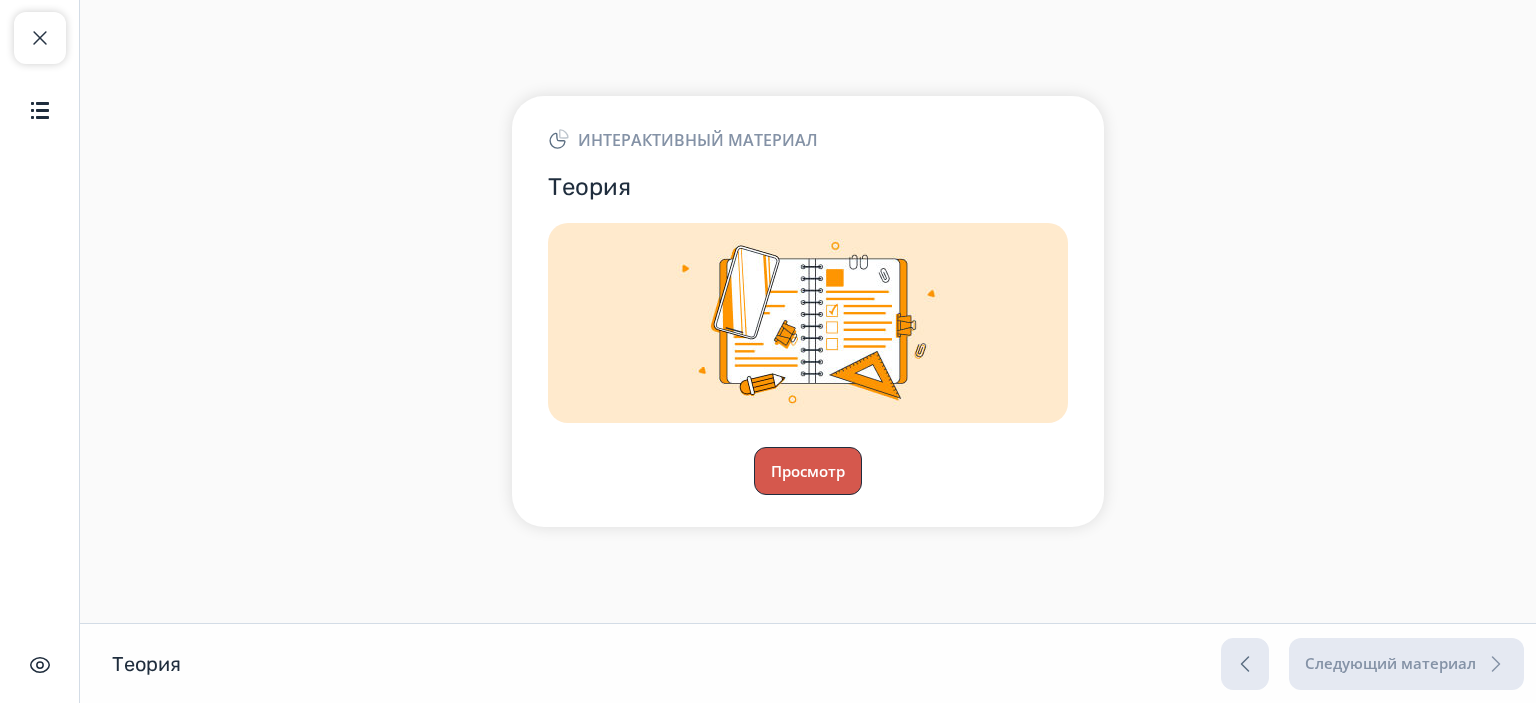 click on "Просмотр" at bounding box center [808, 471] 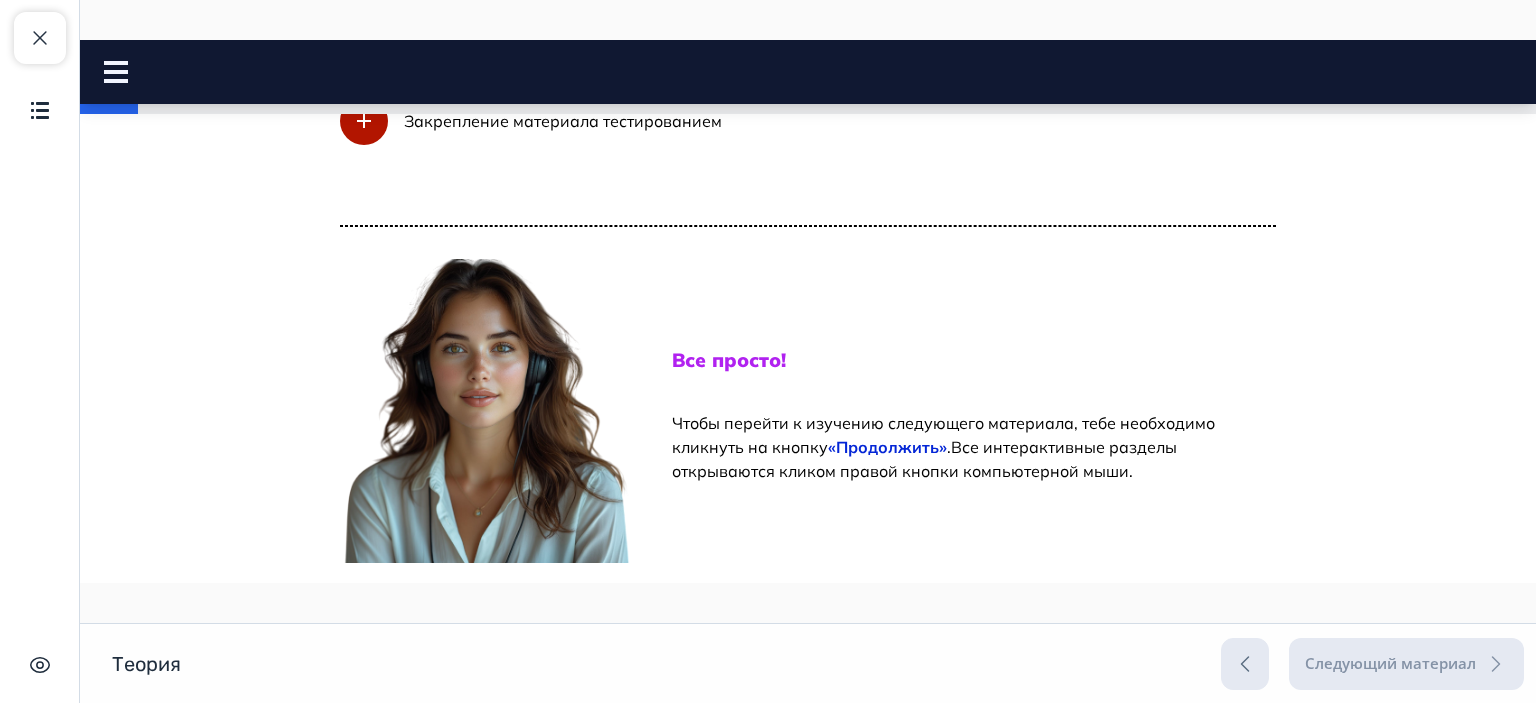 scroll, scrollTop: 900, scrollLeft: 0, axis: vertical 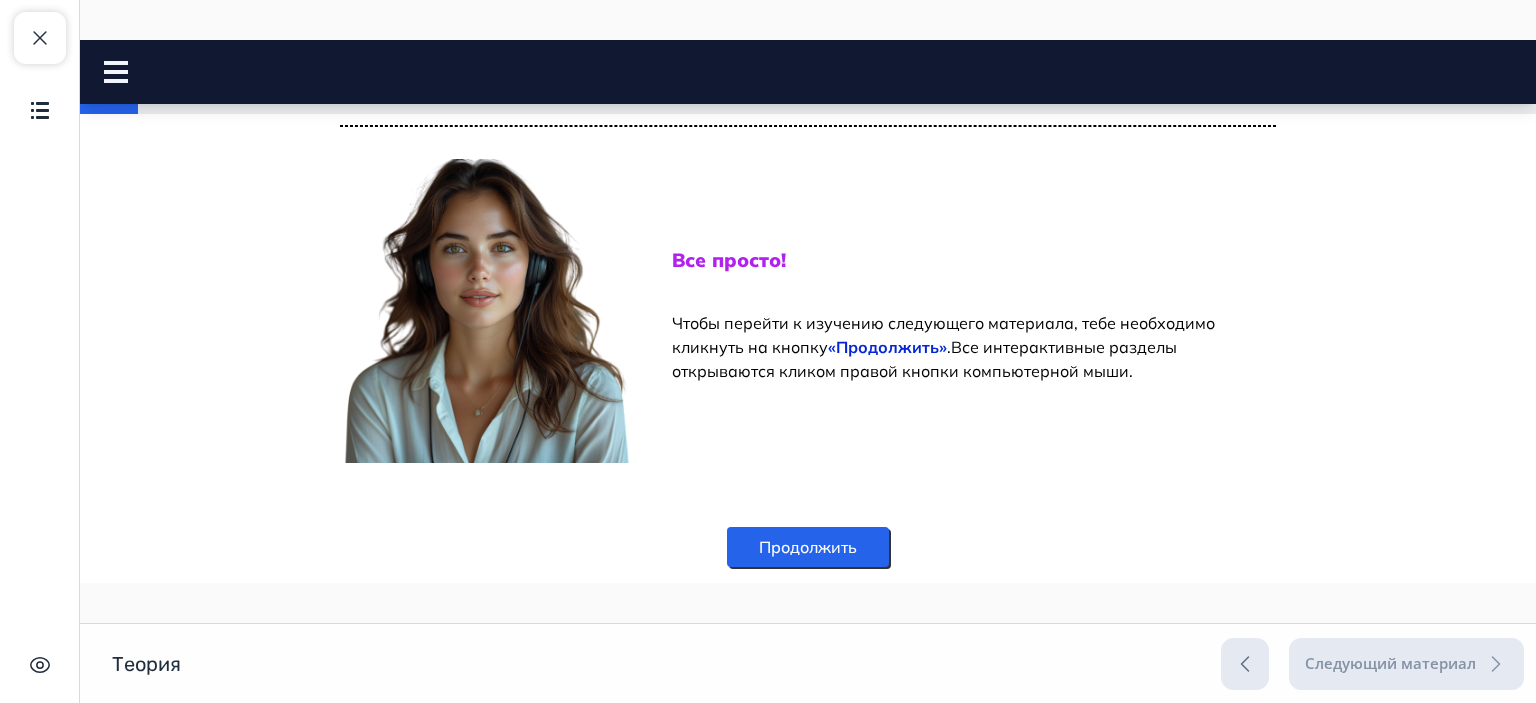 click on "Продолжить" at bounding box center [808, 547] 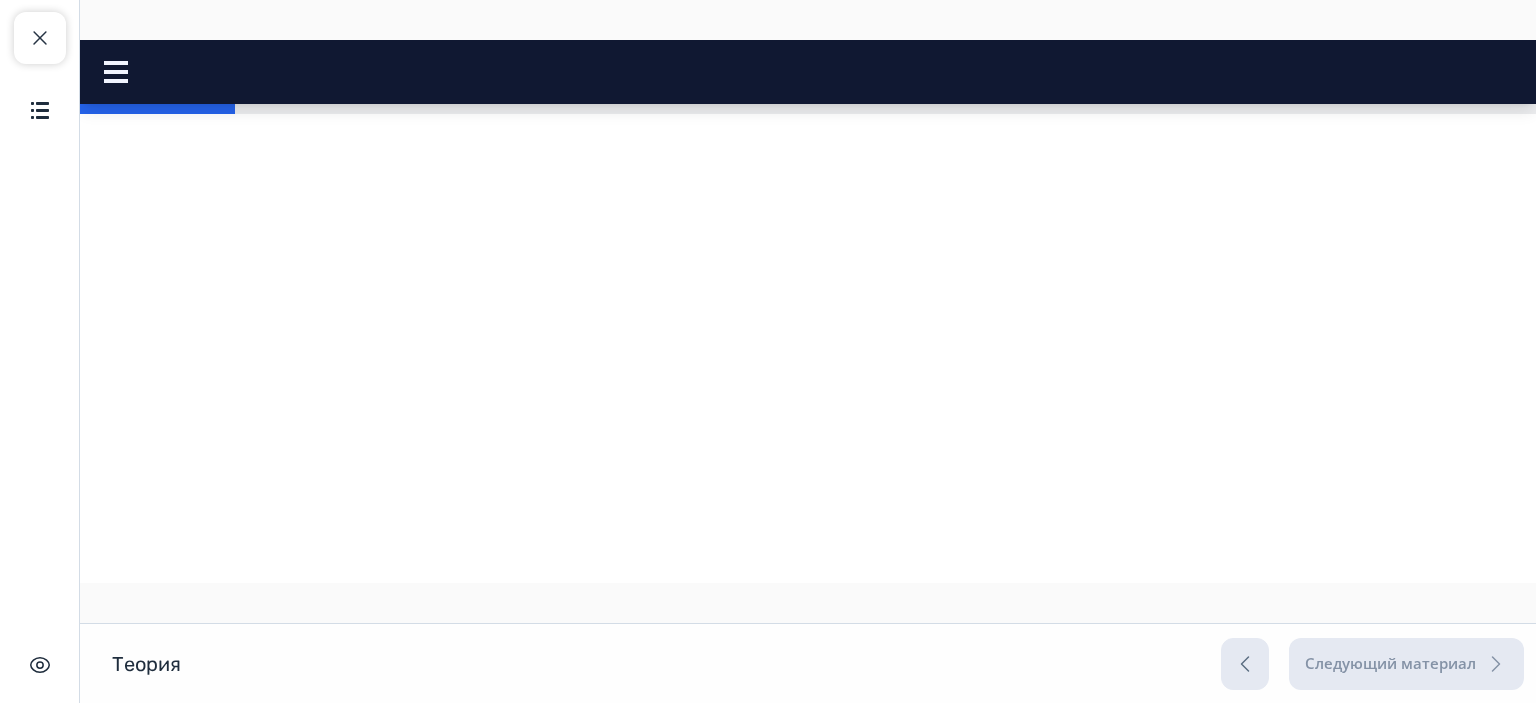 scroll, scrollTop: 1200, scrollLeft: 0, axis: vertical 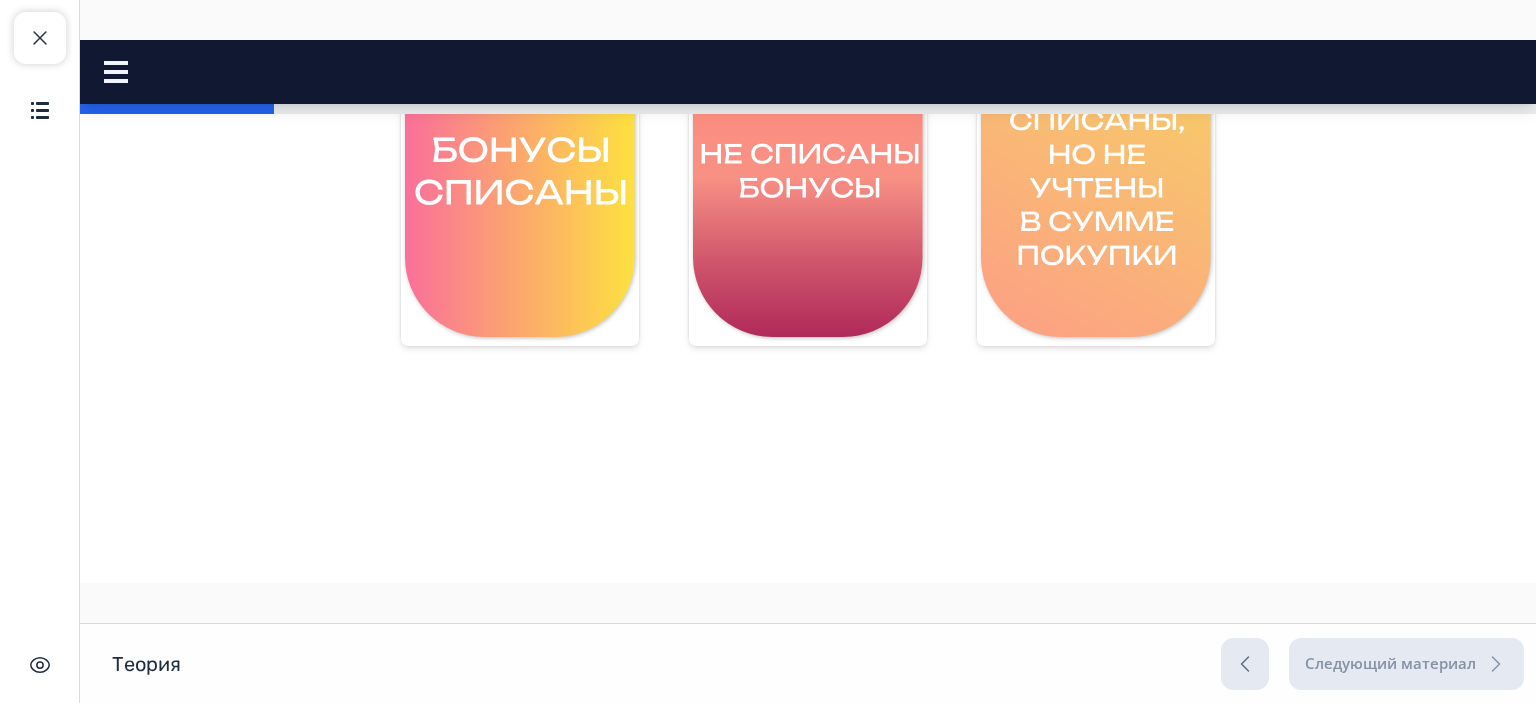 click on "Шаг 4" at bounding box center (448, -159) 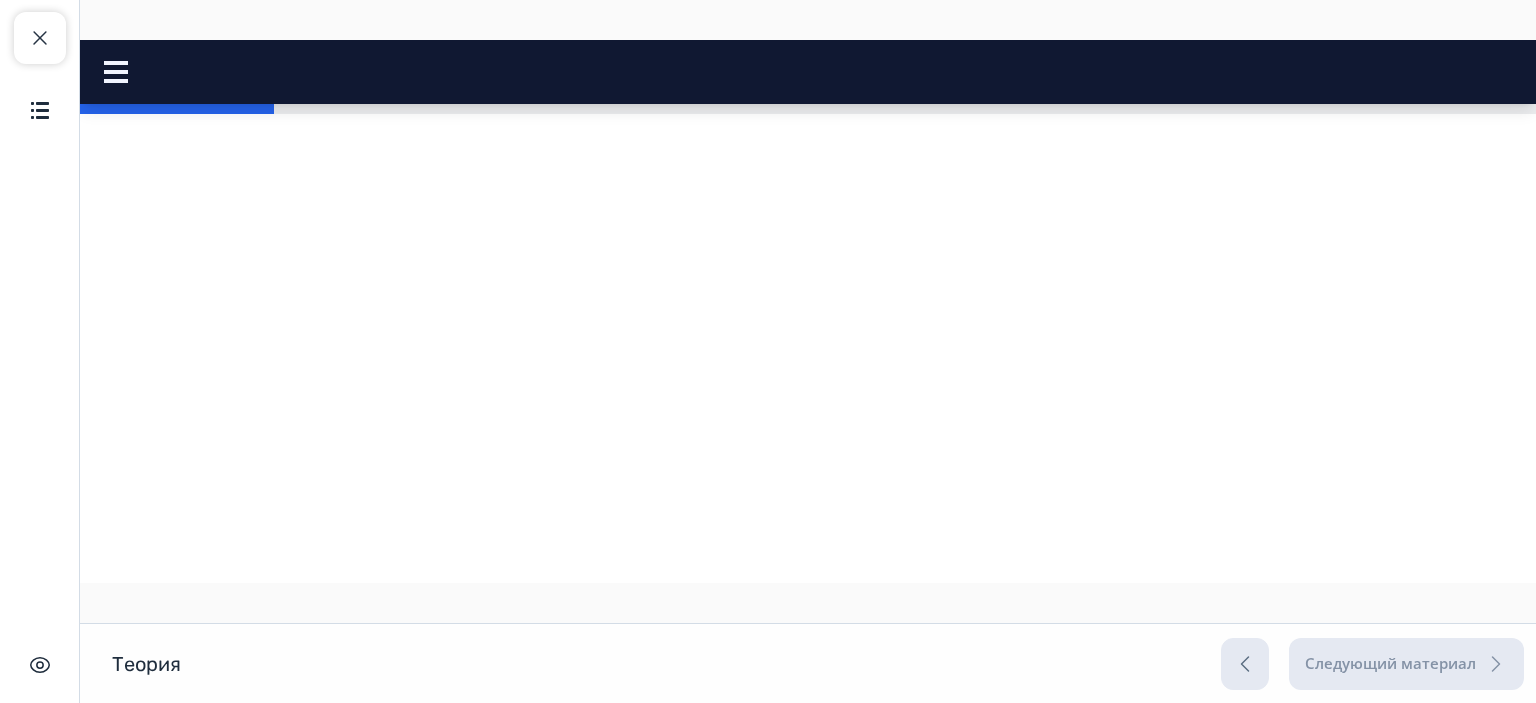 scroll, scrollTop: 1700, scrollLeft: 0, axis: vertical 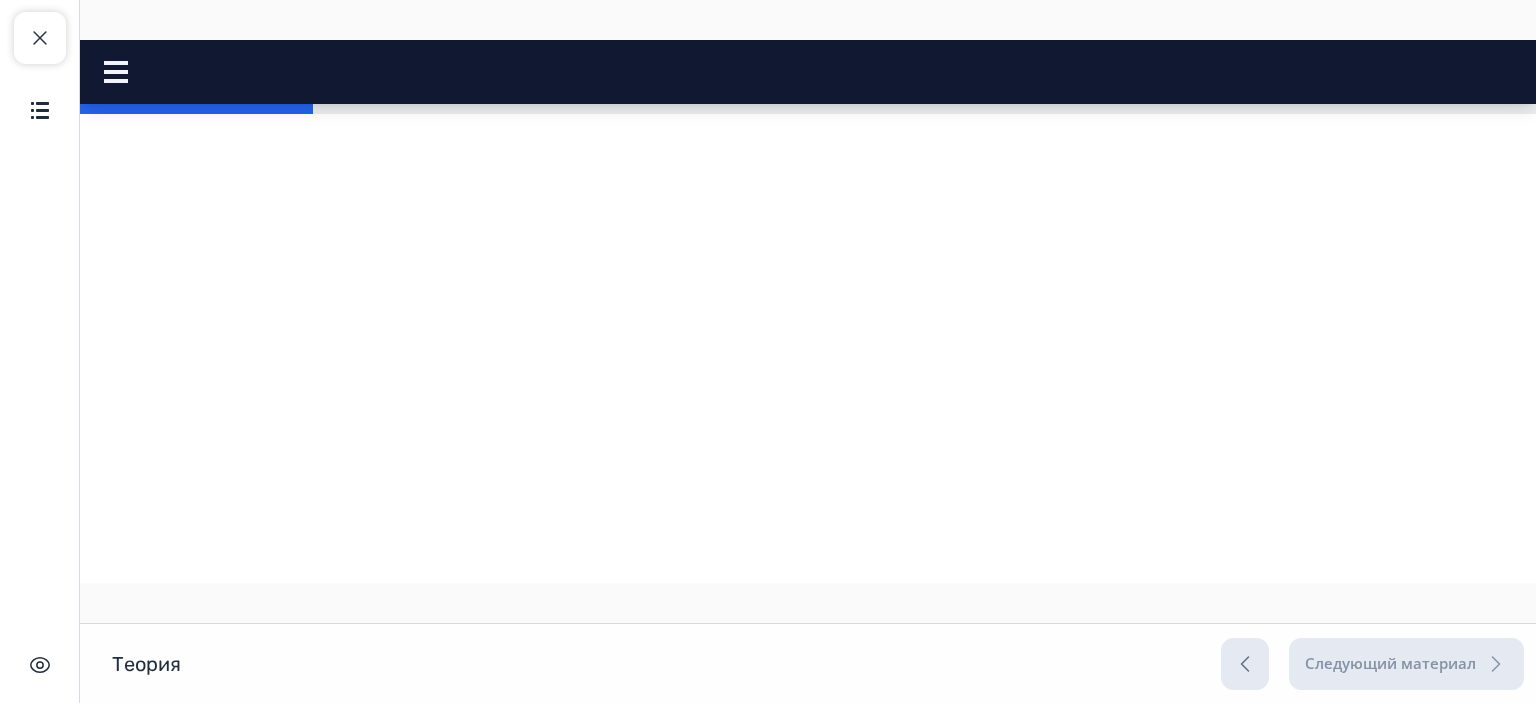click on "Проверь все данные по БС в [COMPANY] и  задай клиенту уточняющие вопросы.  Данные действия рассмотрим подробнее." at bounding box center (808, -253) 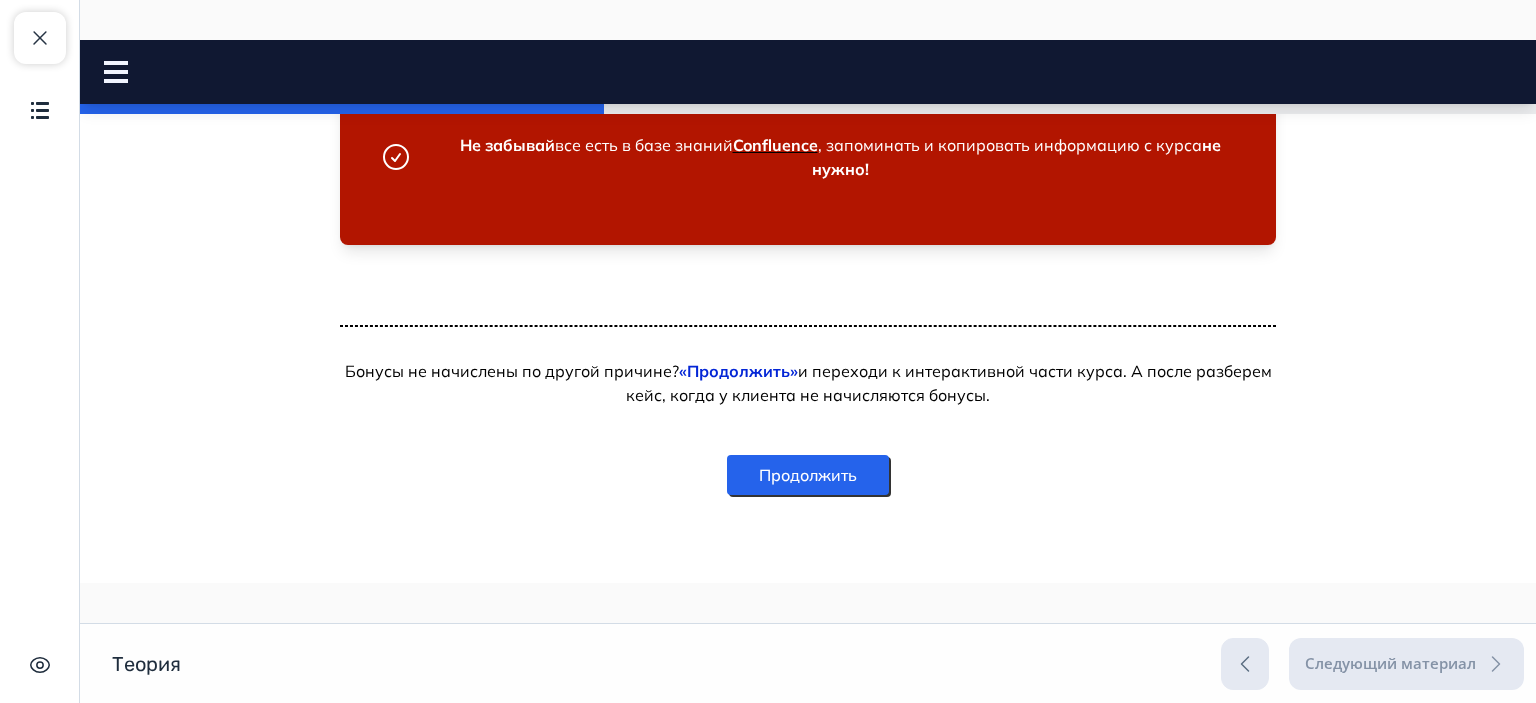 scroll, scrollTop: 4506, scrollLeft: 0, axis: vertical 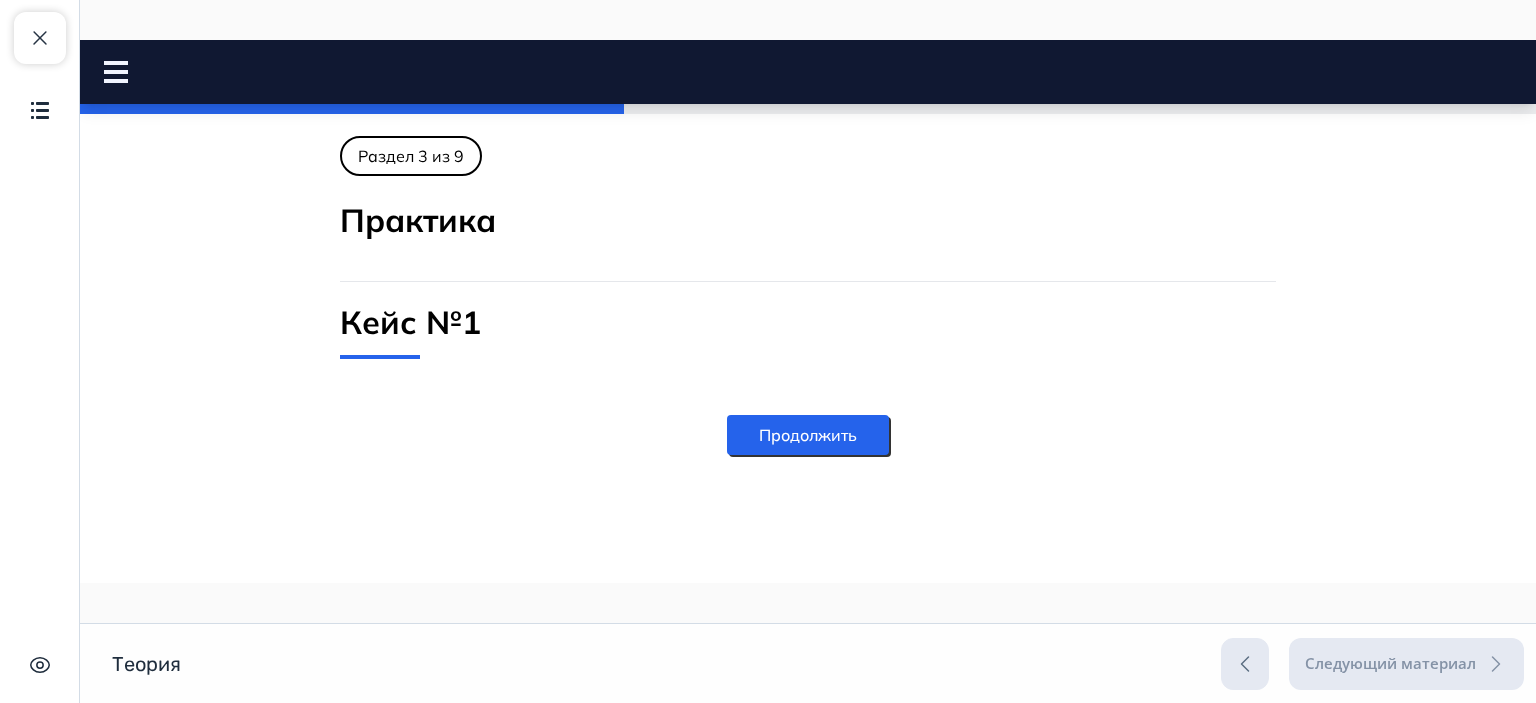 drag, startPoint x: 861, startPoint y: 442, endPoint x: 1113, endPoint y: 491, distance: 256.7197 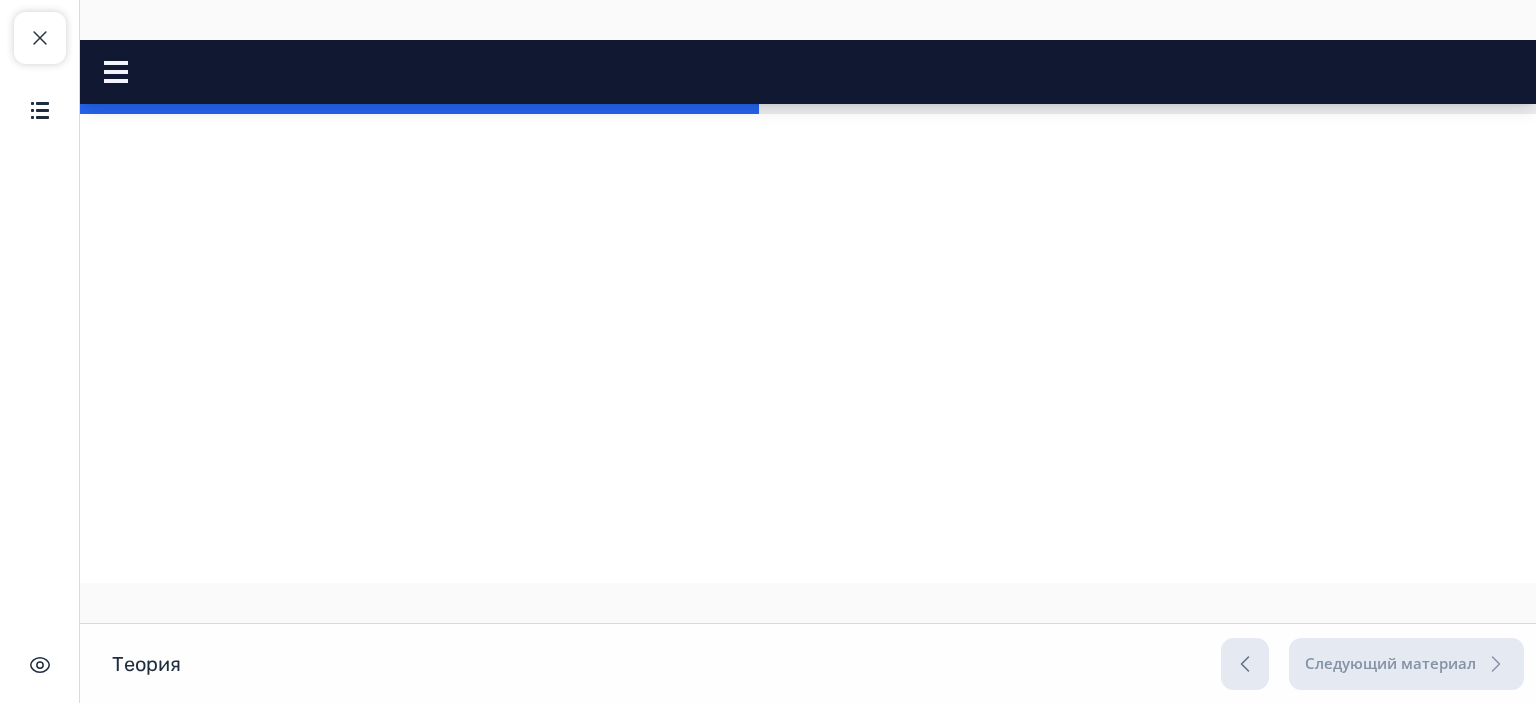 scroll, scrollTop: 1700, scrollLeft: 0, axis: vertical 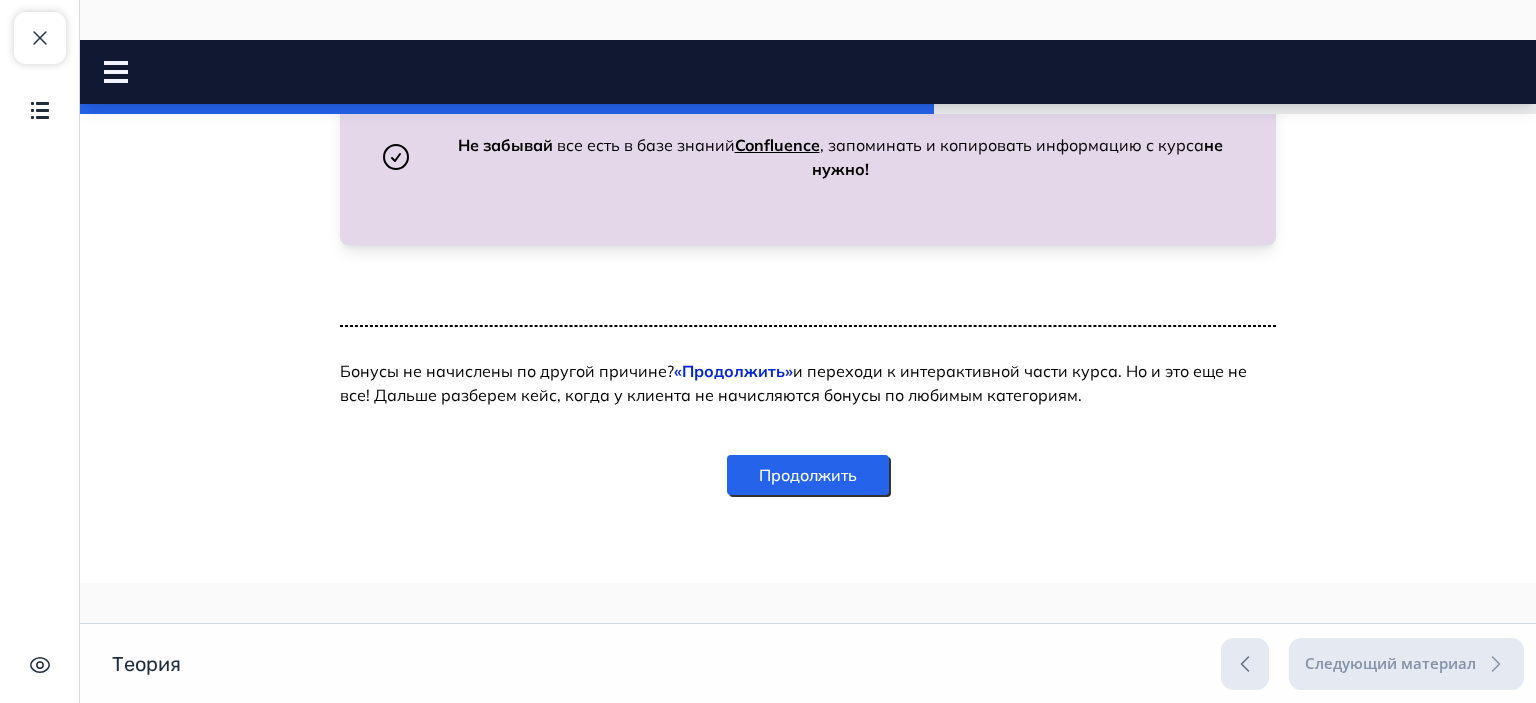 click on "Продолжить" at bounding box center (808, 475) 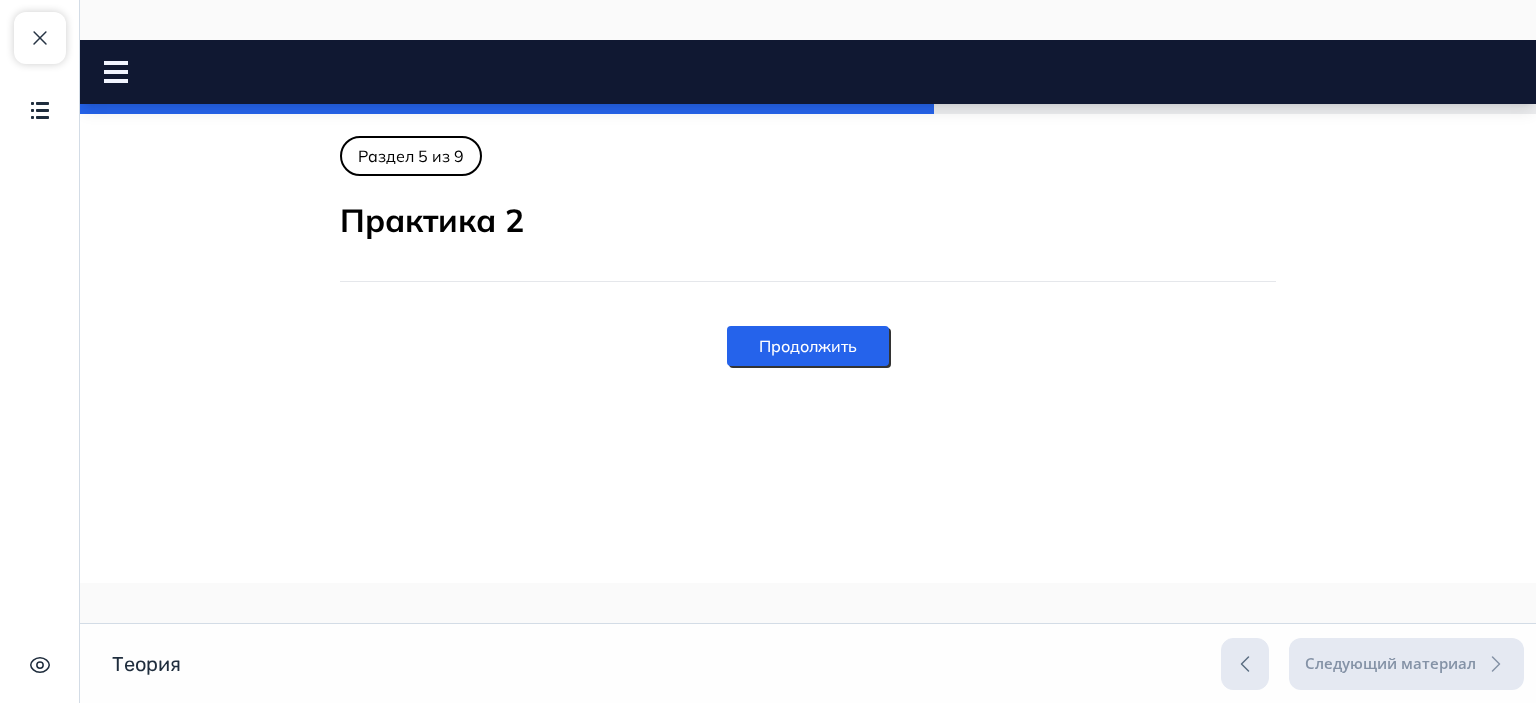scroll, scrollTop: 0, scrollLeft: 0, axis: both 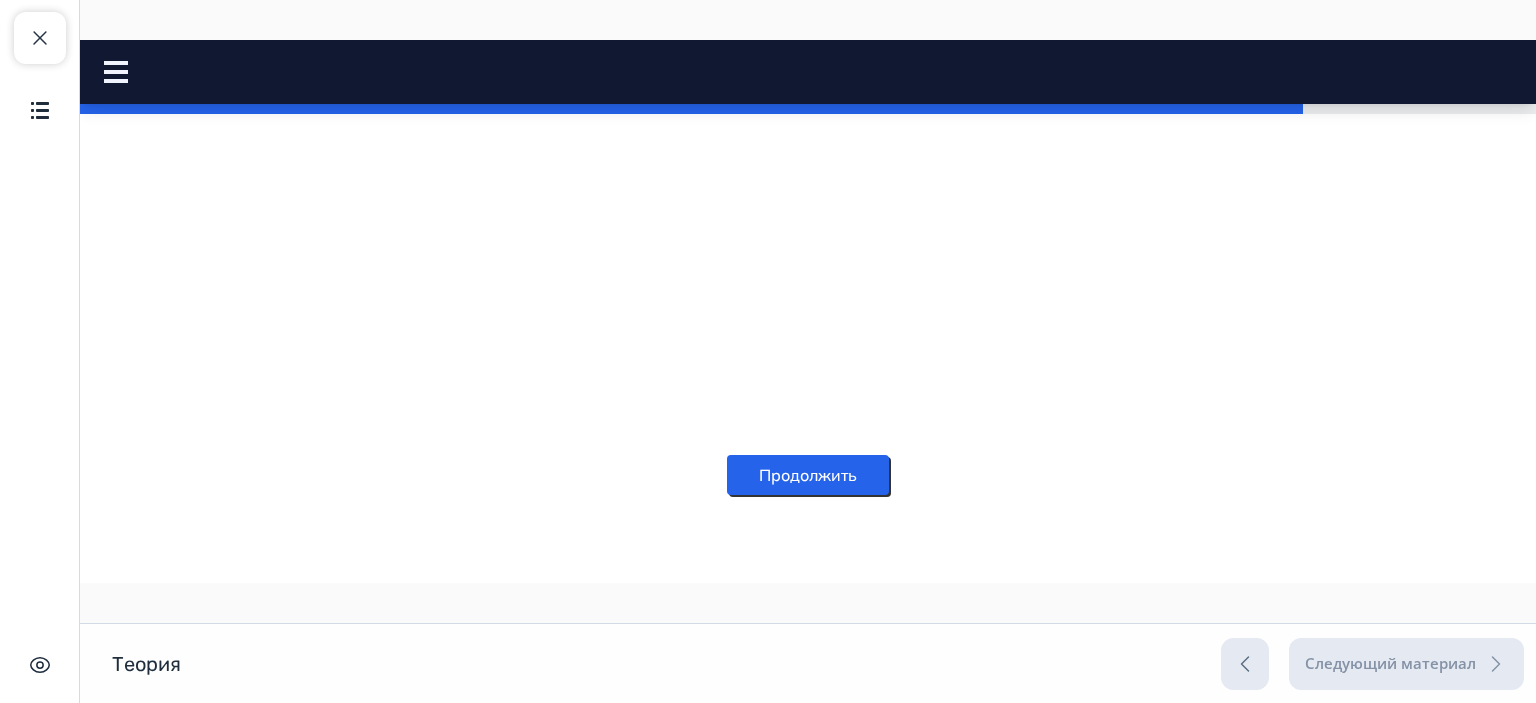 click at bounding box center (664, -268) 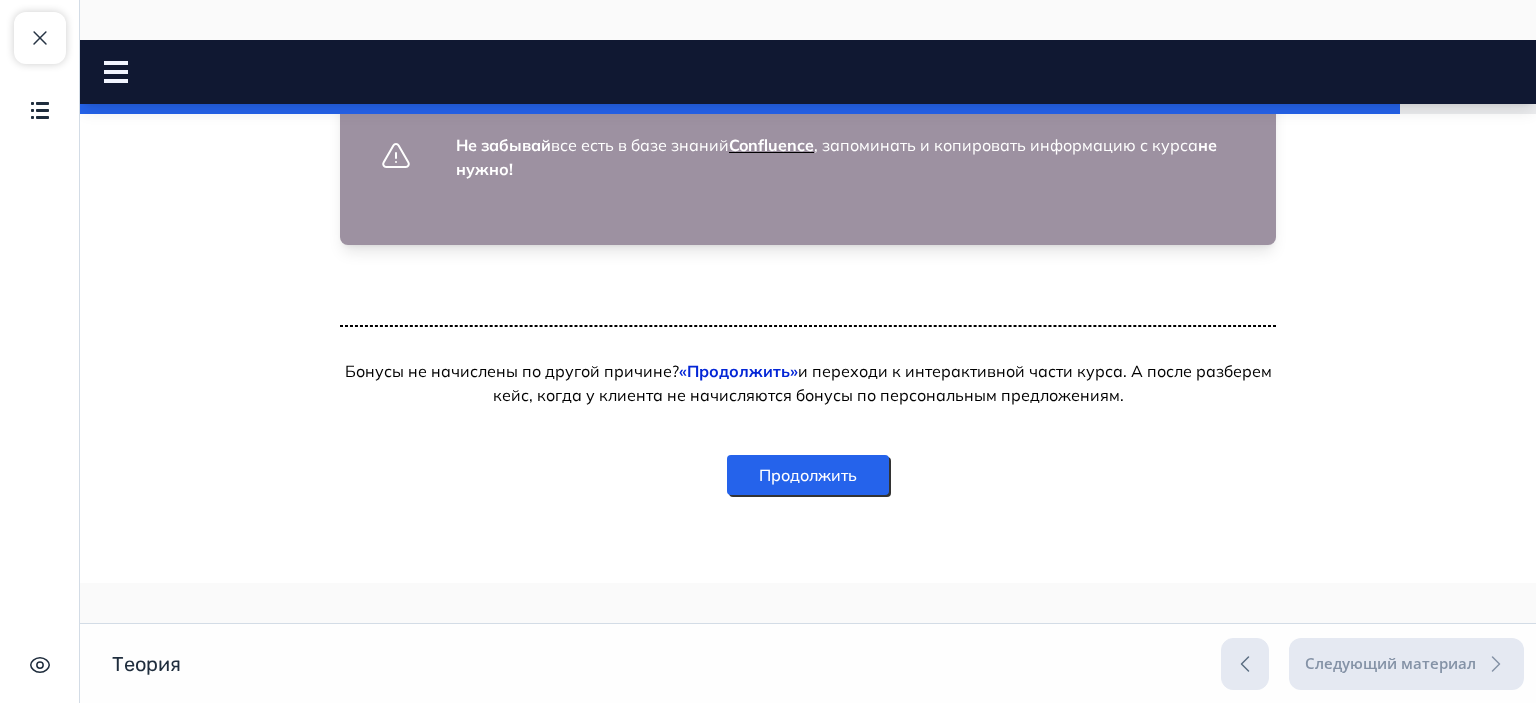 scroll, scrollTop: 4250, scrollLeft: 0, axis: vertical 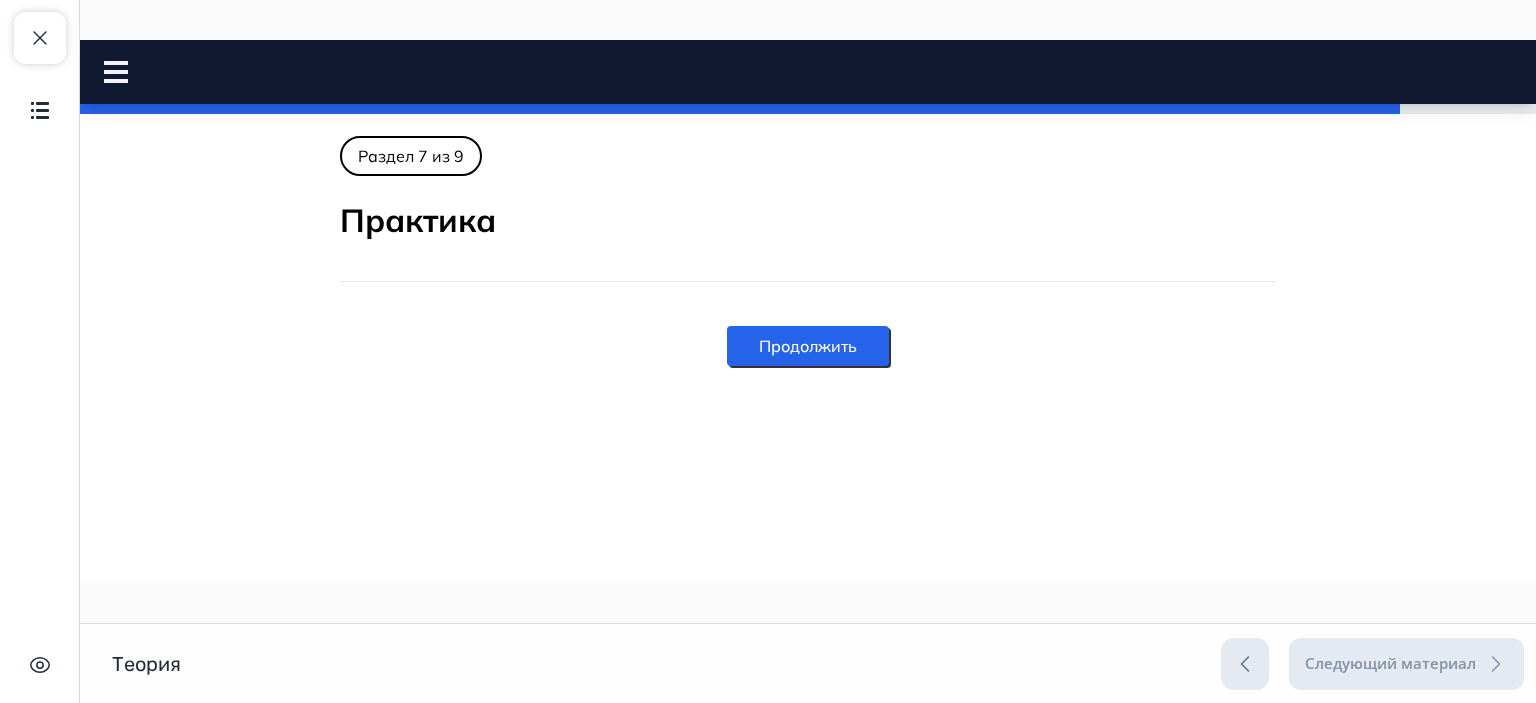 click on "Продолжить" at bounding box center [808, 346] 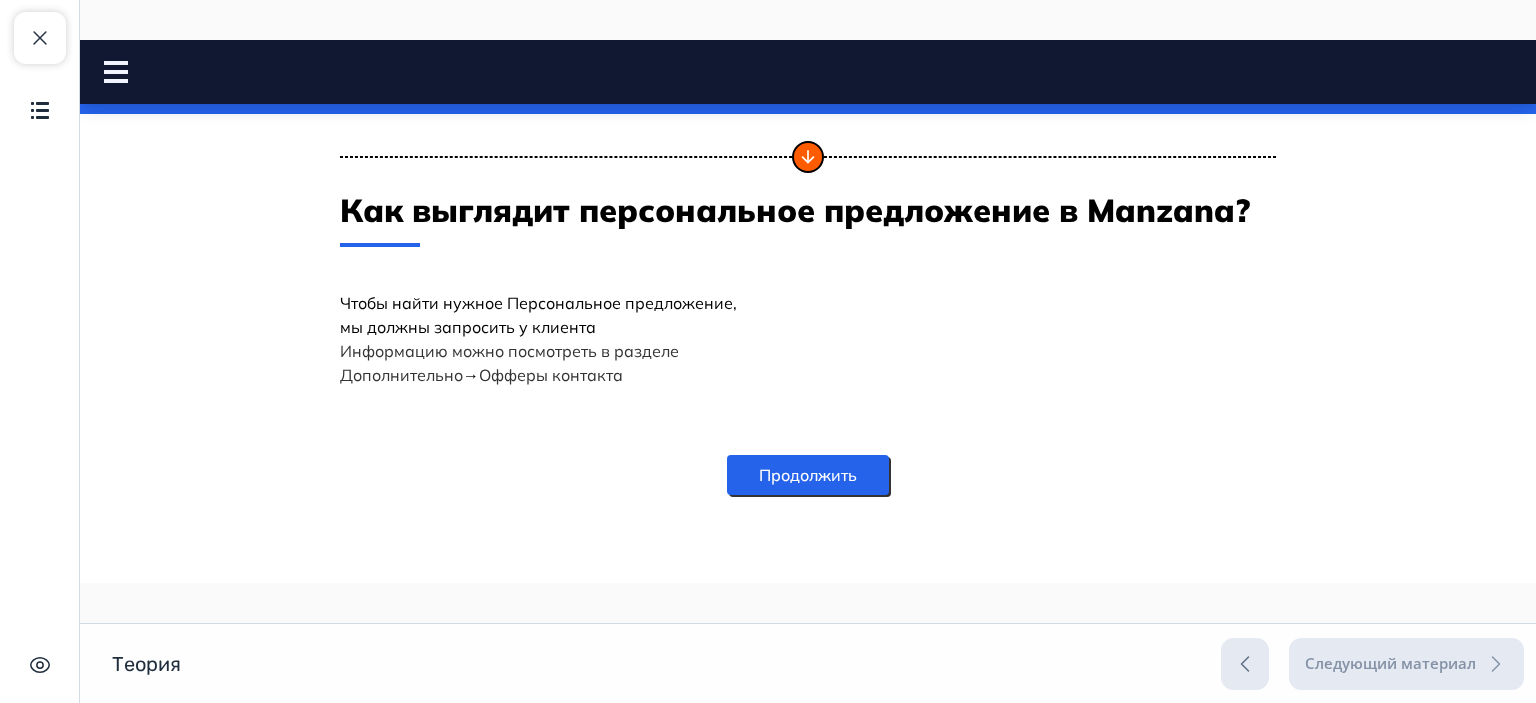 scroll, scrollTop: 1400, scrollLeft: 0, axis: vertical 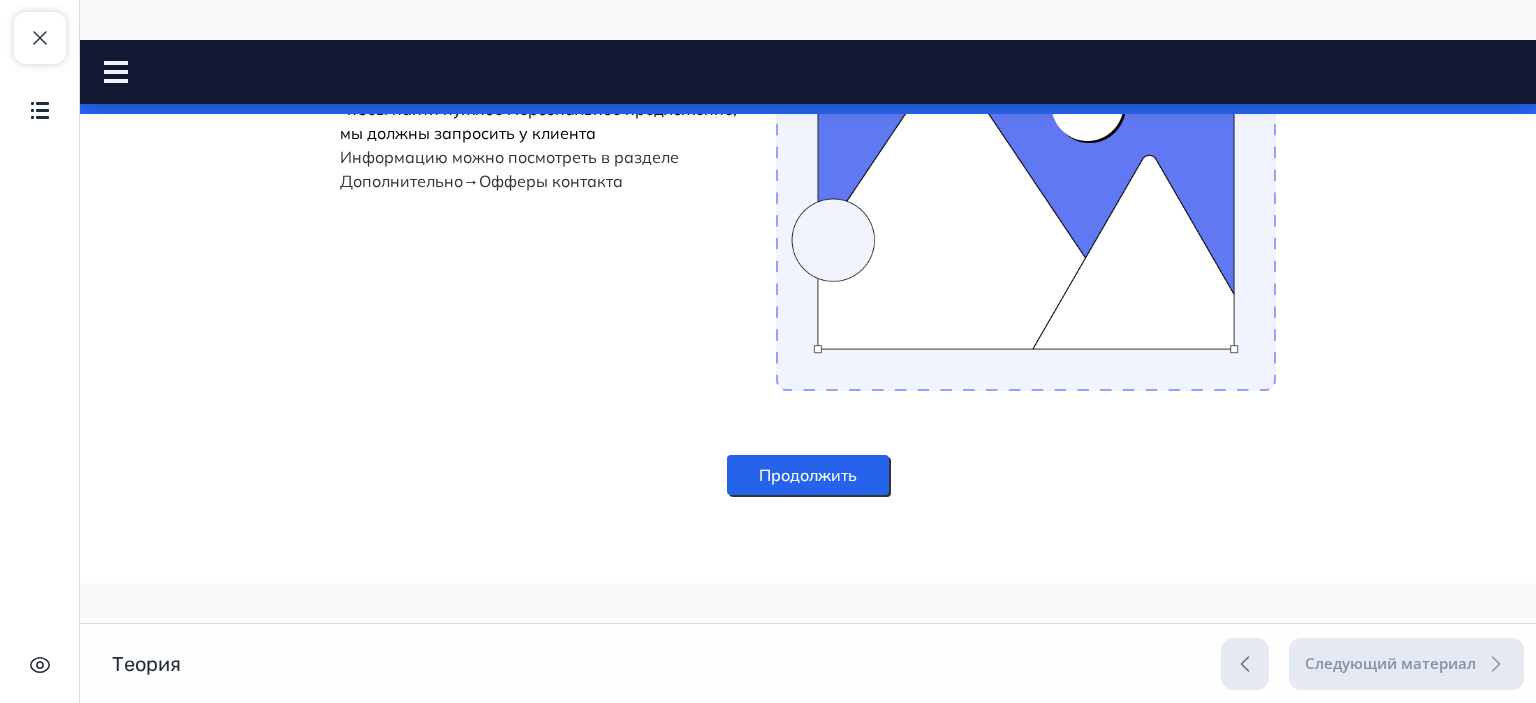 click on "Чтобы найти нужное Персональное предложение, мы должны запросить у клиента  Информацию можно посмотреть в разделе Дополнительно  →  Офферы контакта" at bounding box center [542, 145] 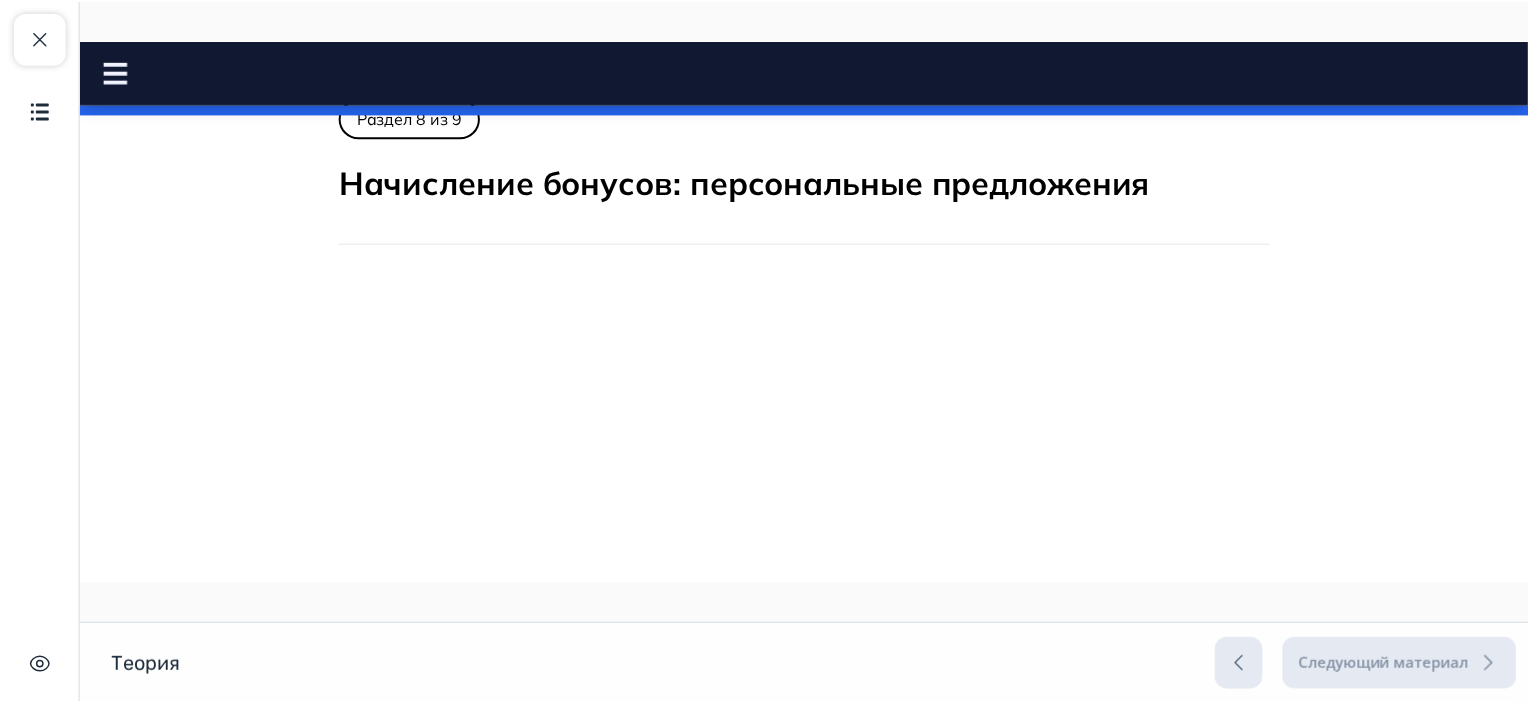 scroll, scrollTop: 0, scrollLeft: 0, axis: both 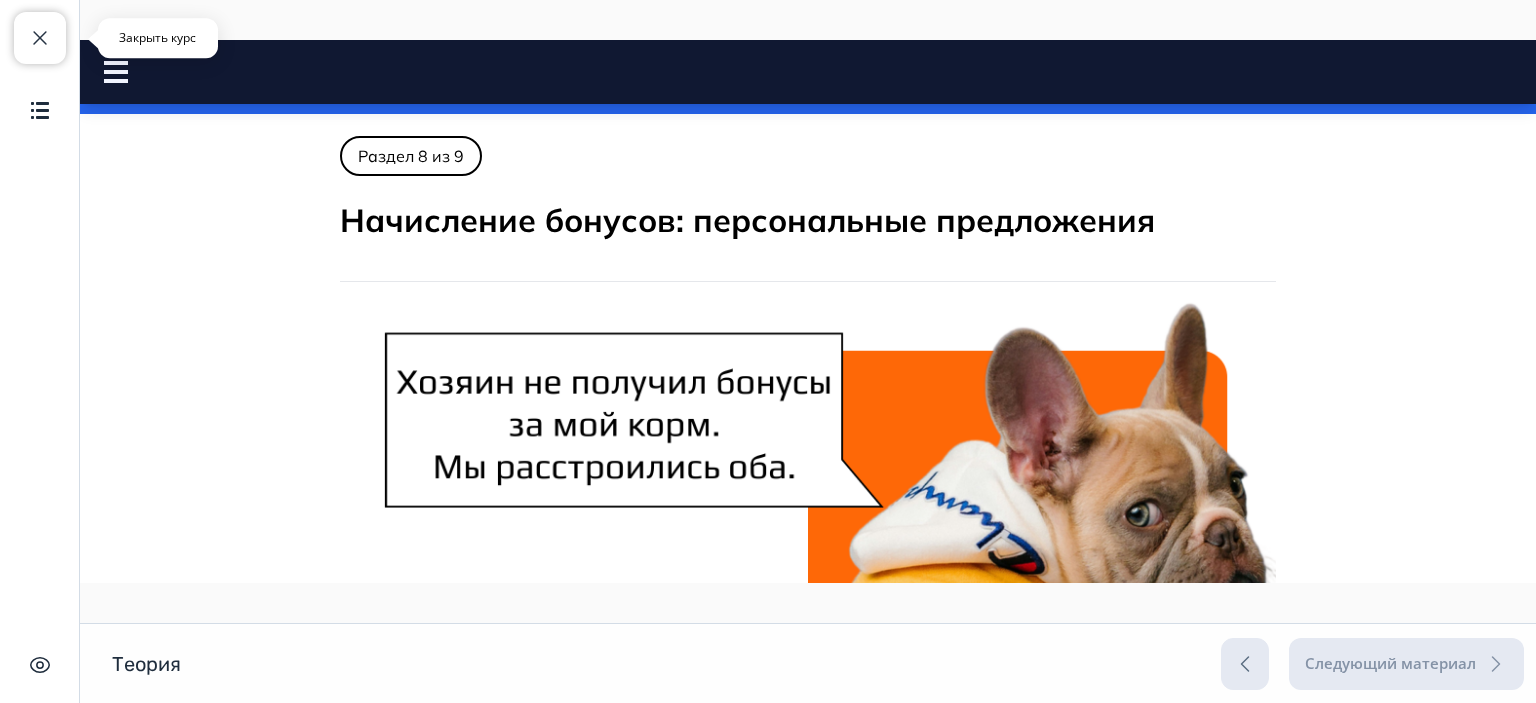 drag, startPoint x: 0, startPoint y: 24, endPoint x: 35, endPoint y: 26, distance: 35.057095 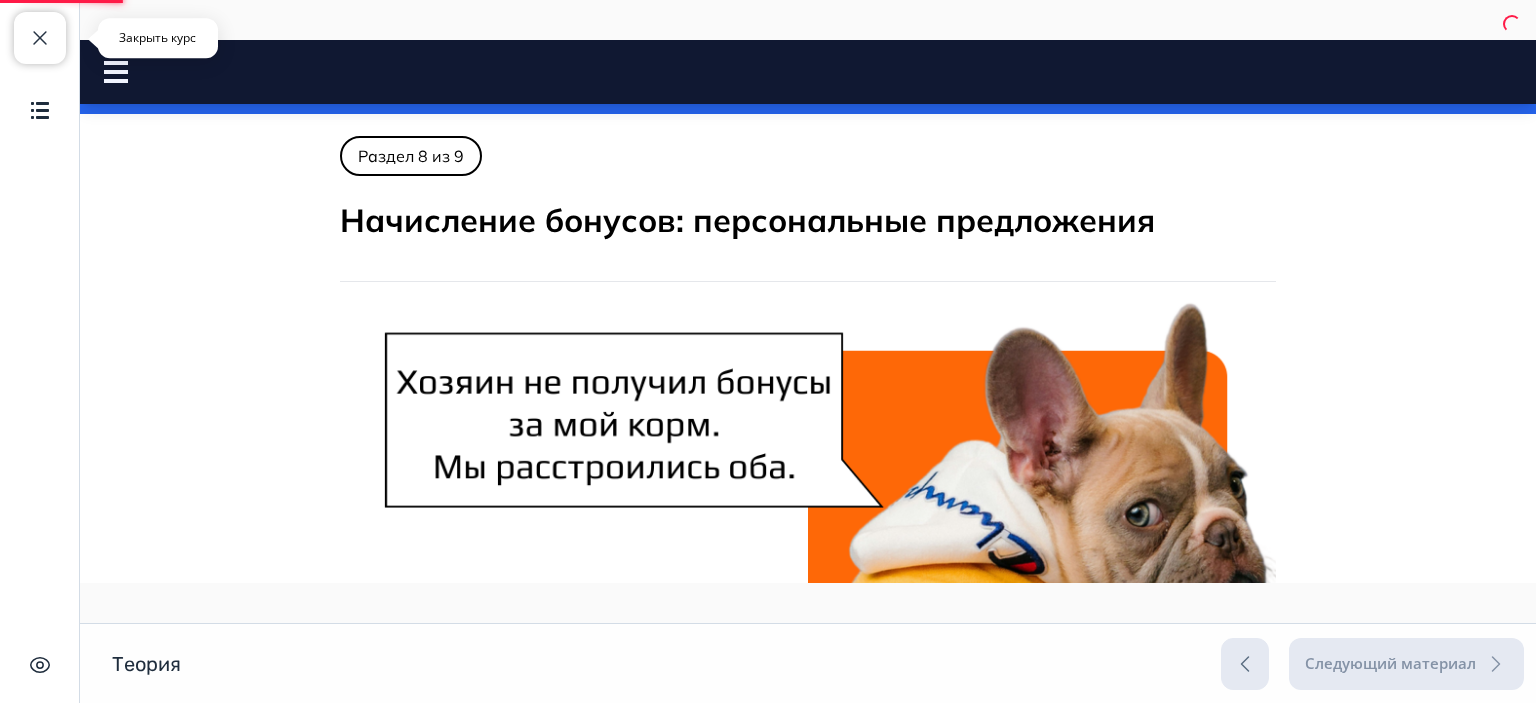 click at bounding box center [40, 38] 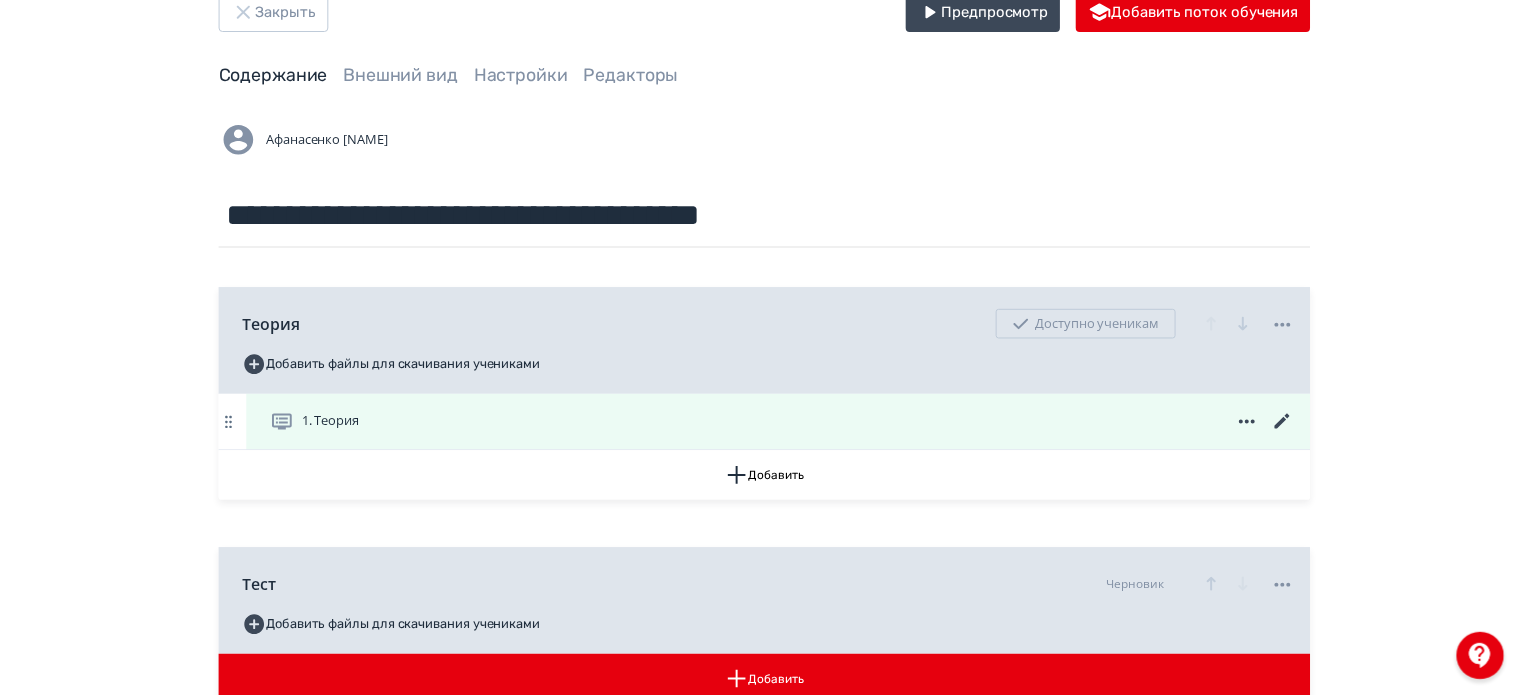 scroll, scrollTop: 0, scrollLeft: 0, axis: both 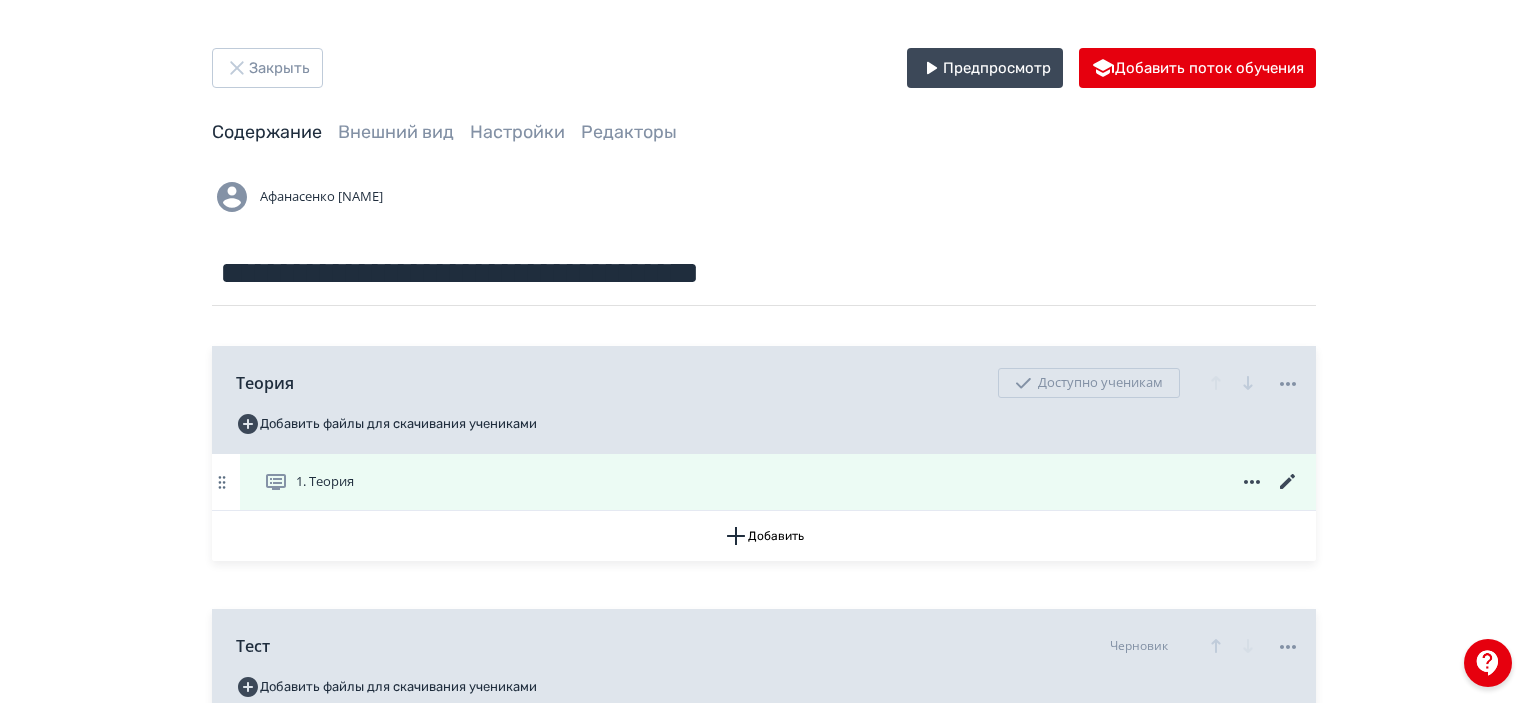 click 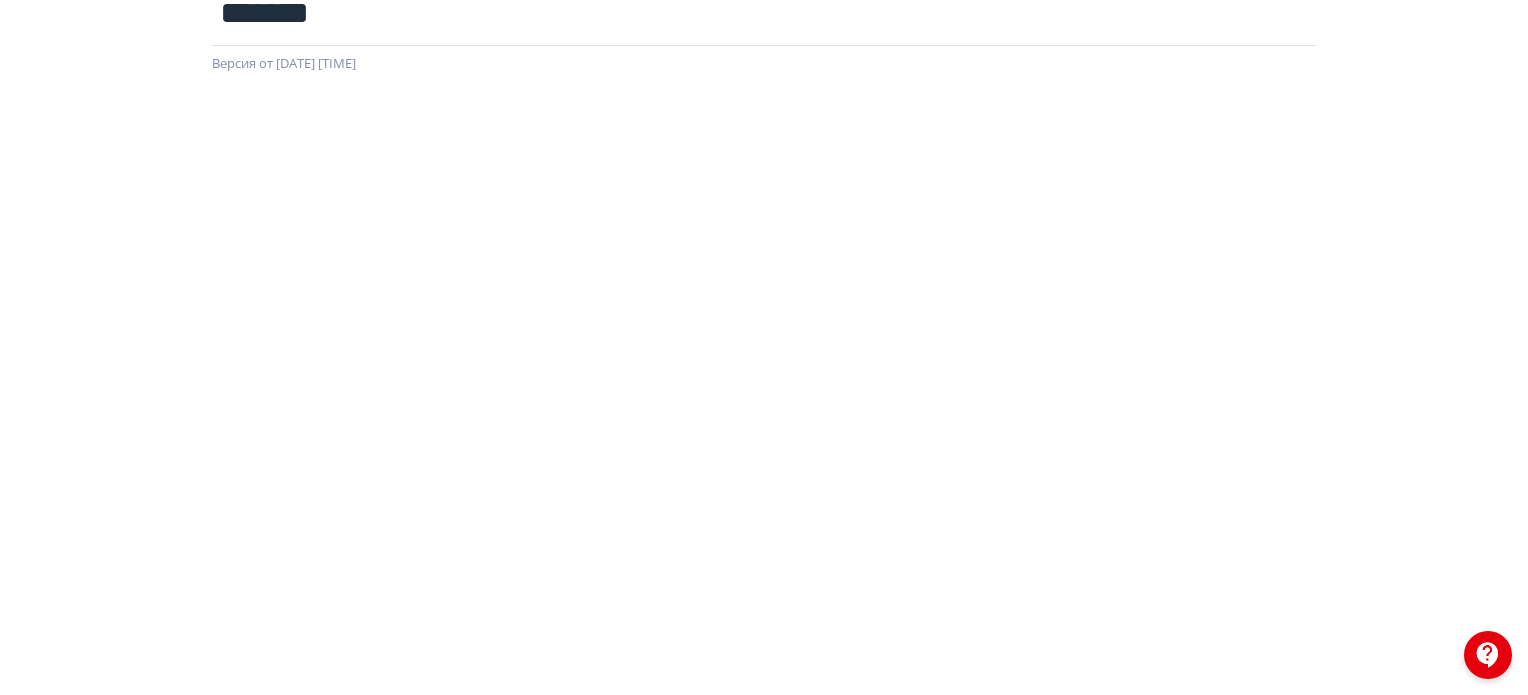 scroll, scrollTop: 56, scrollLeft: 0, axis: vertical 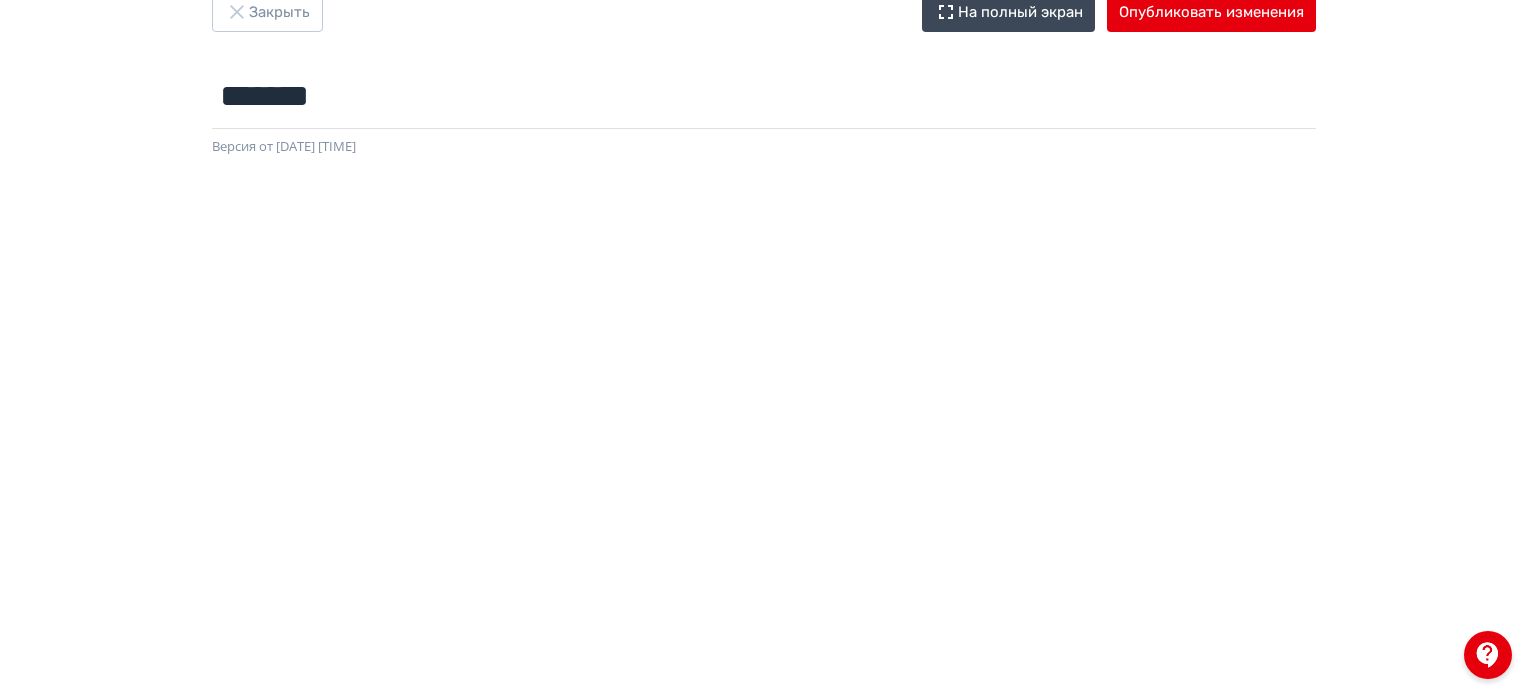 click at bounding box center [764, 607] 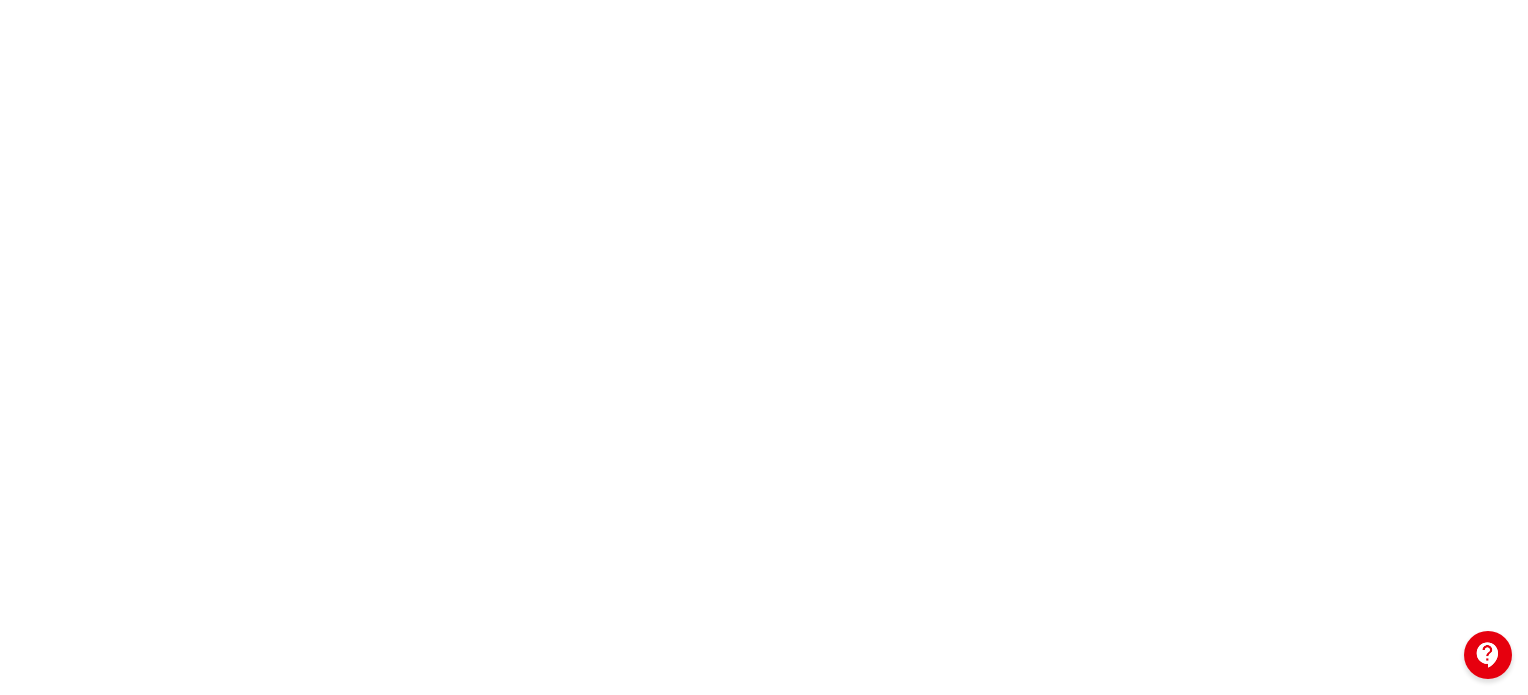 scroll, scrollTop: 256, scrollLeft: 0, axis: vertical 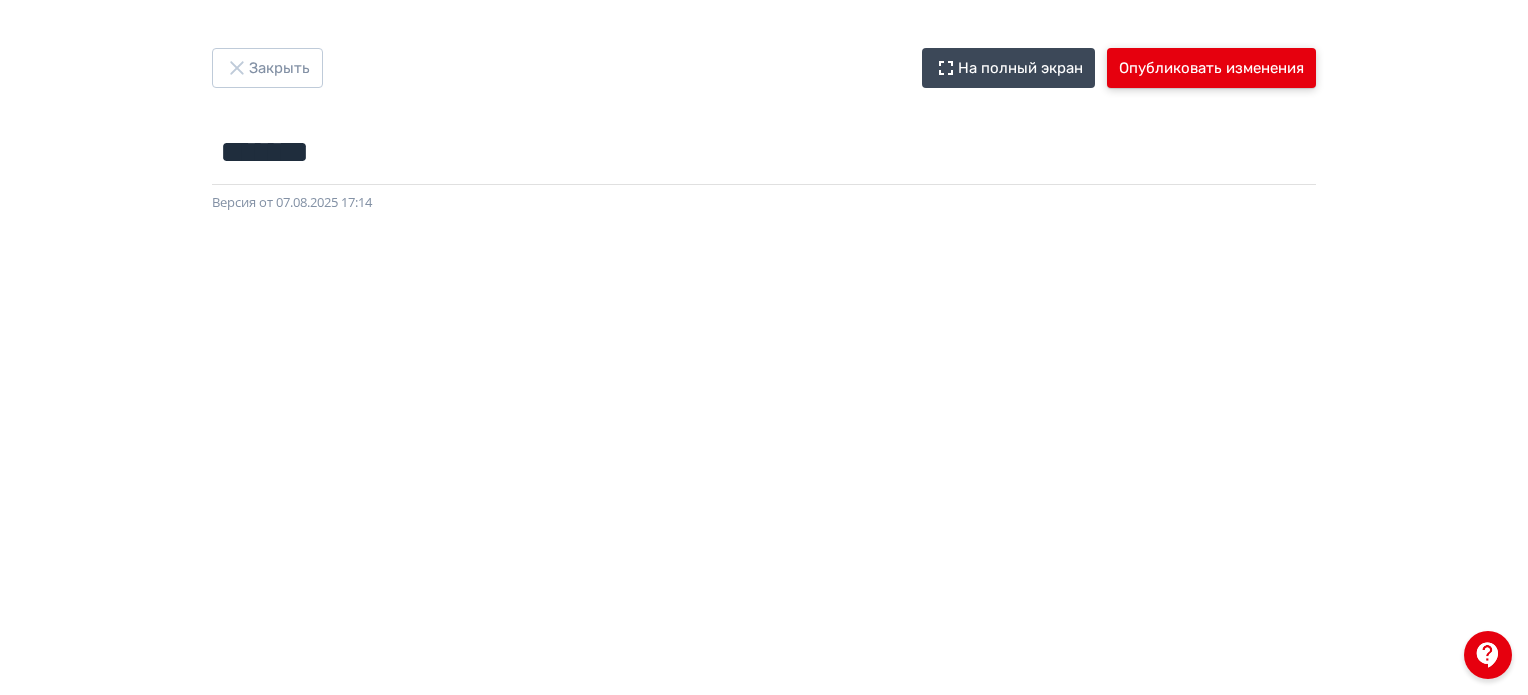 click on "Опубликовать изменения" at bounding box center (1211, 68) 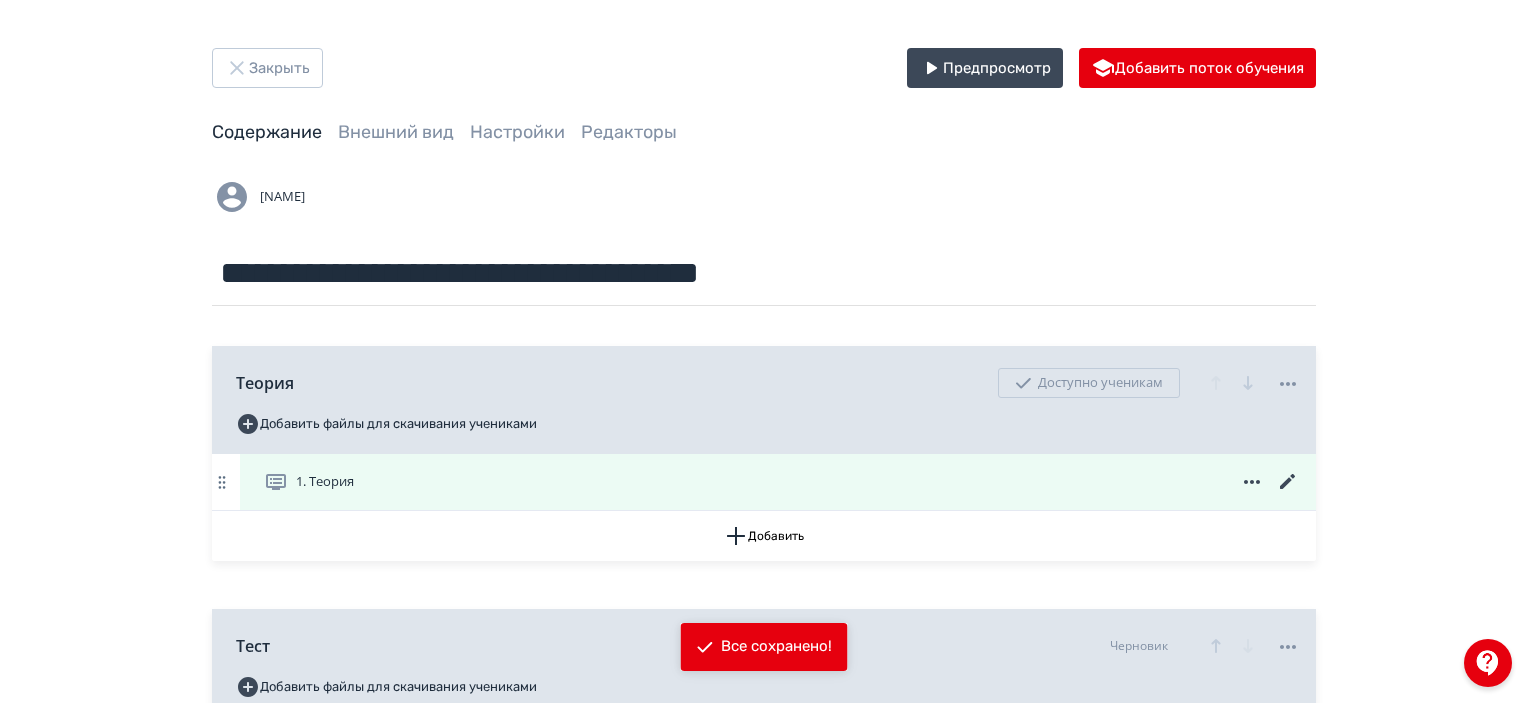 click on "1. Теория" at bounding box center (782, 482) 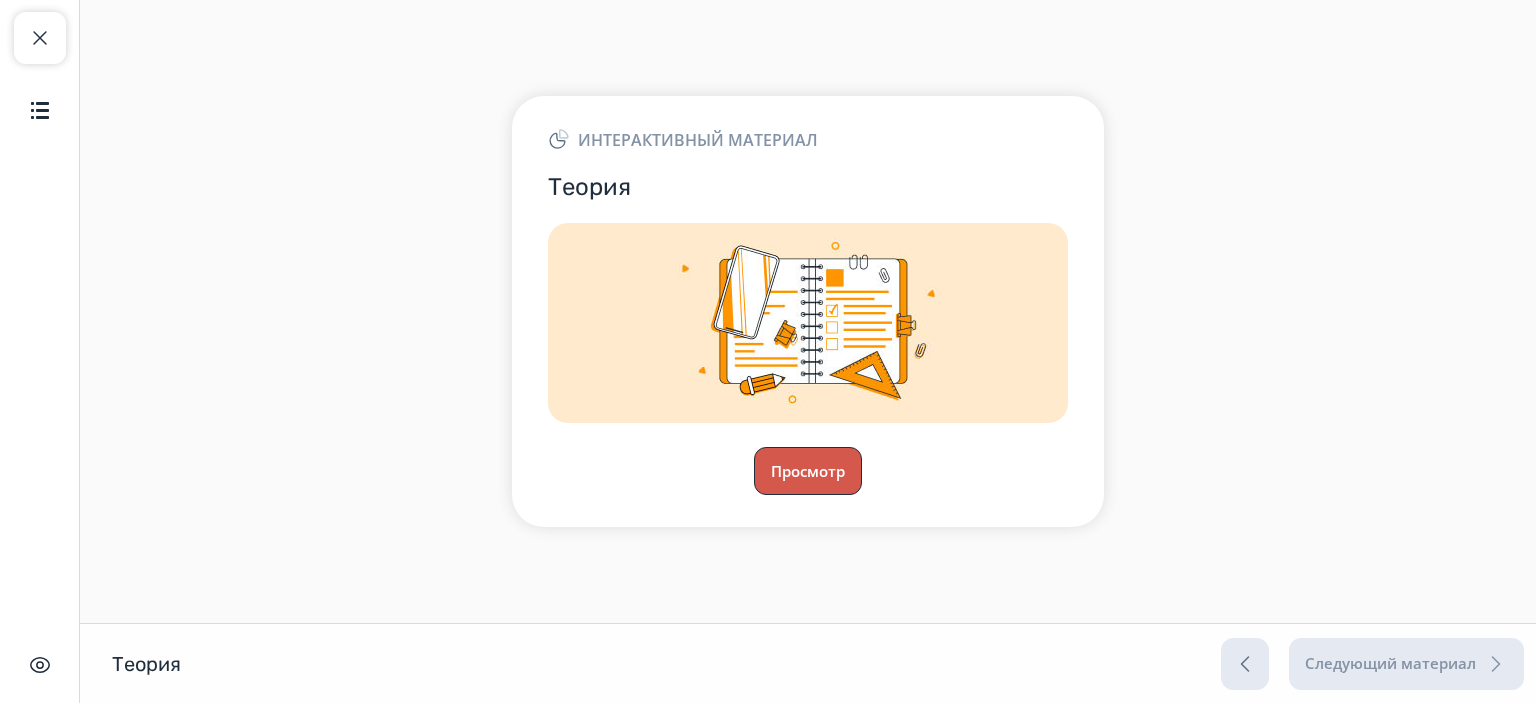 click on "Просмотр" at bounding box center (808, 471) 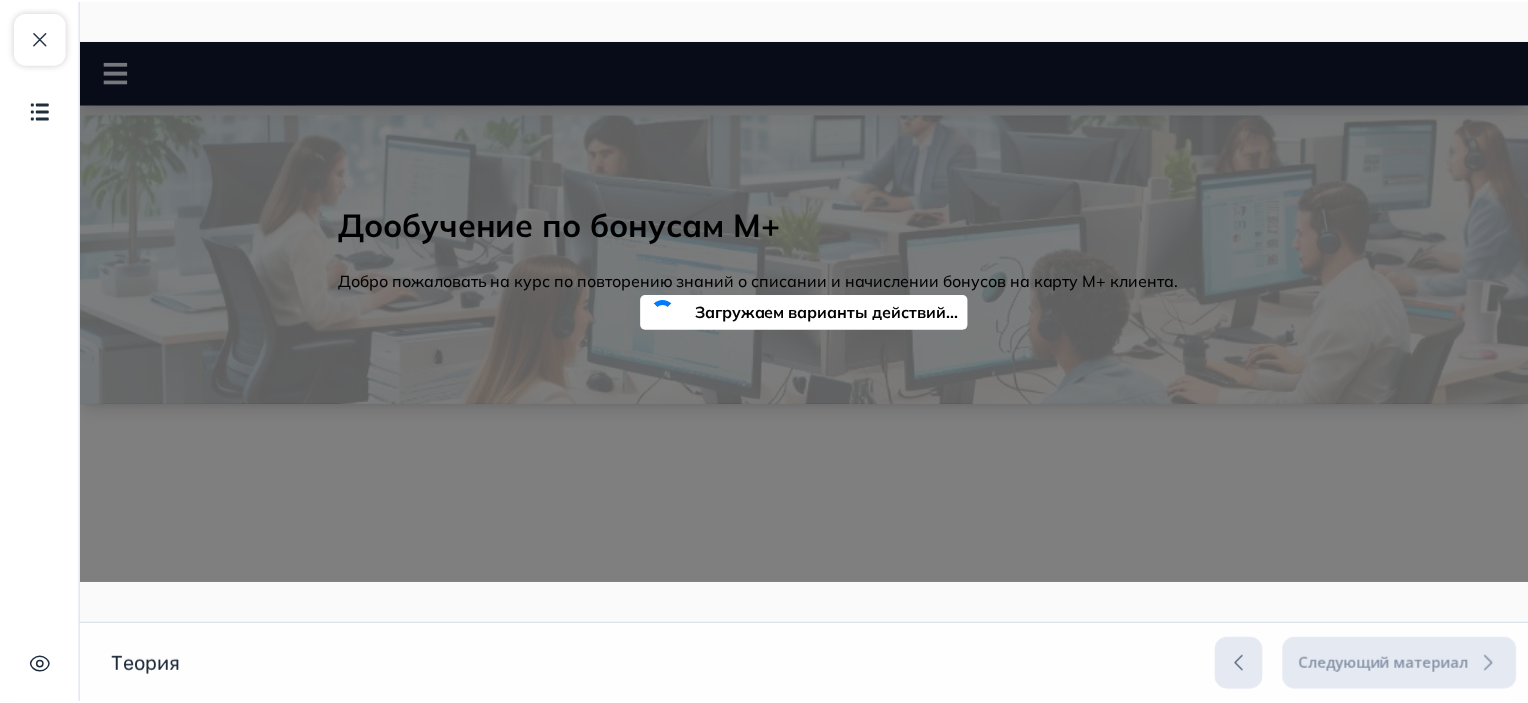 scroll, scrollTop: 0, scrollLeft: 0, axis: both 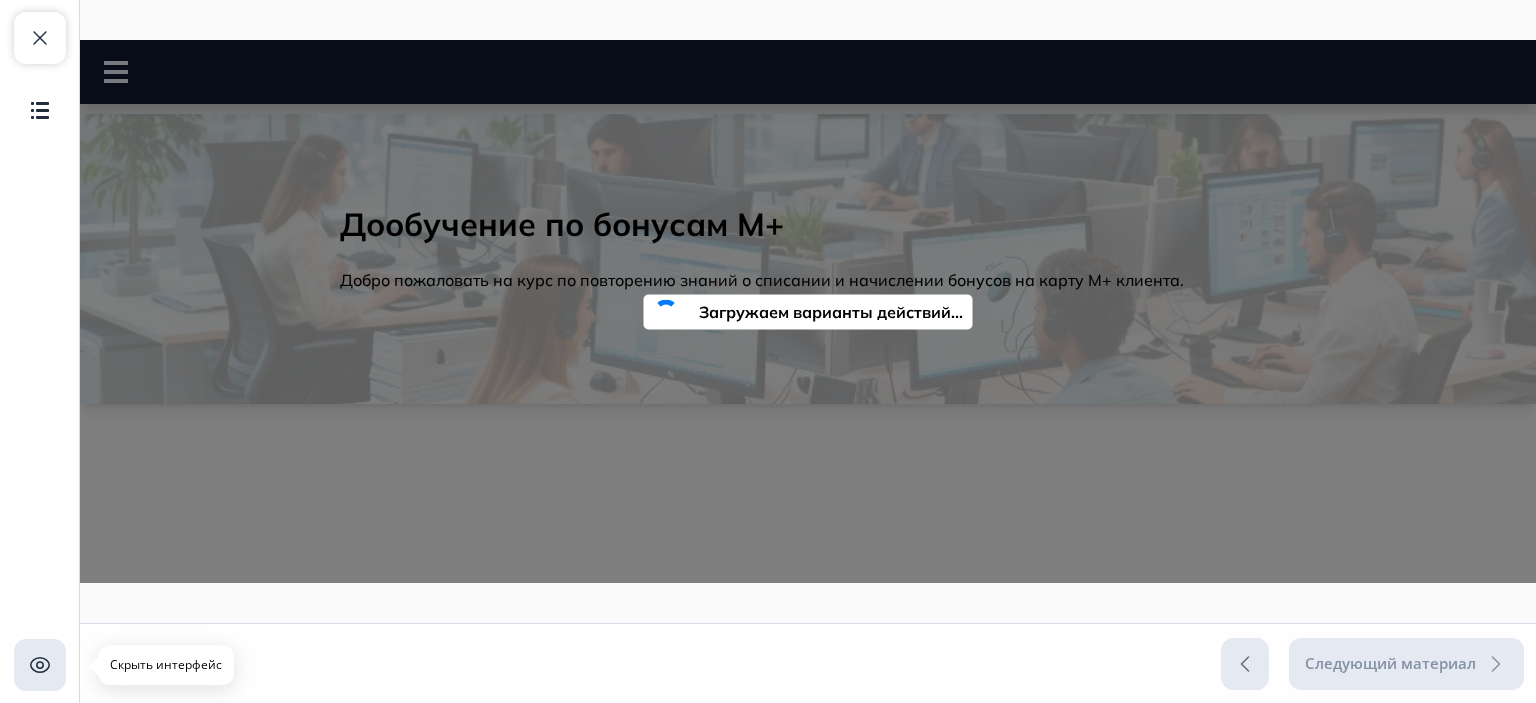 click at bounding box center [40, 665] 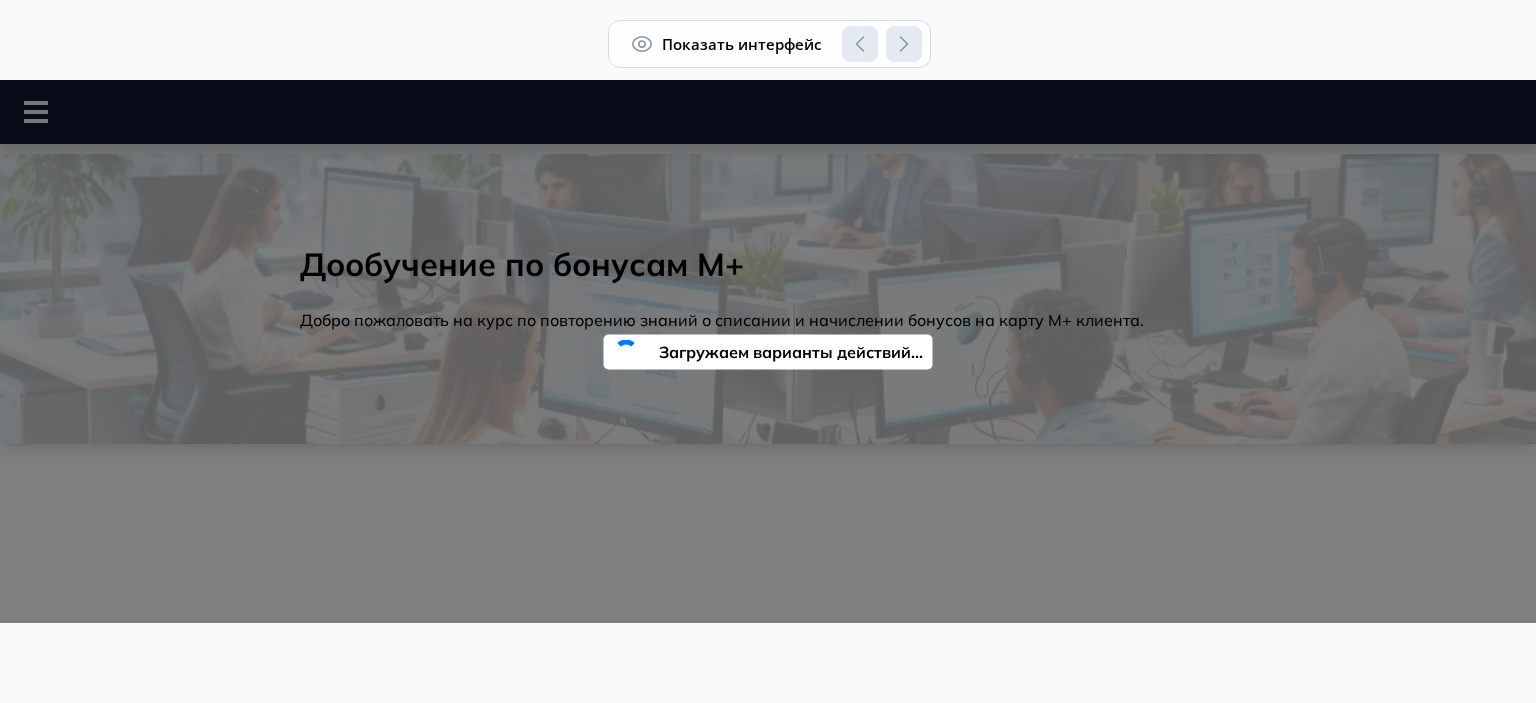 click on "Скрыть интерфейс" at bounding box center (86, 677) 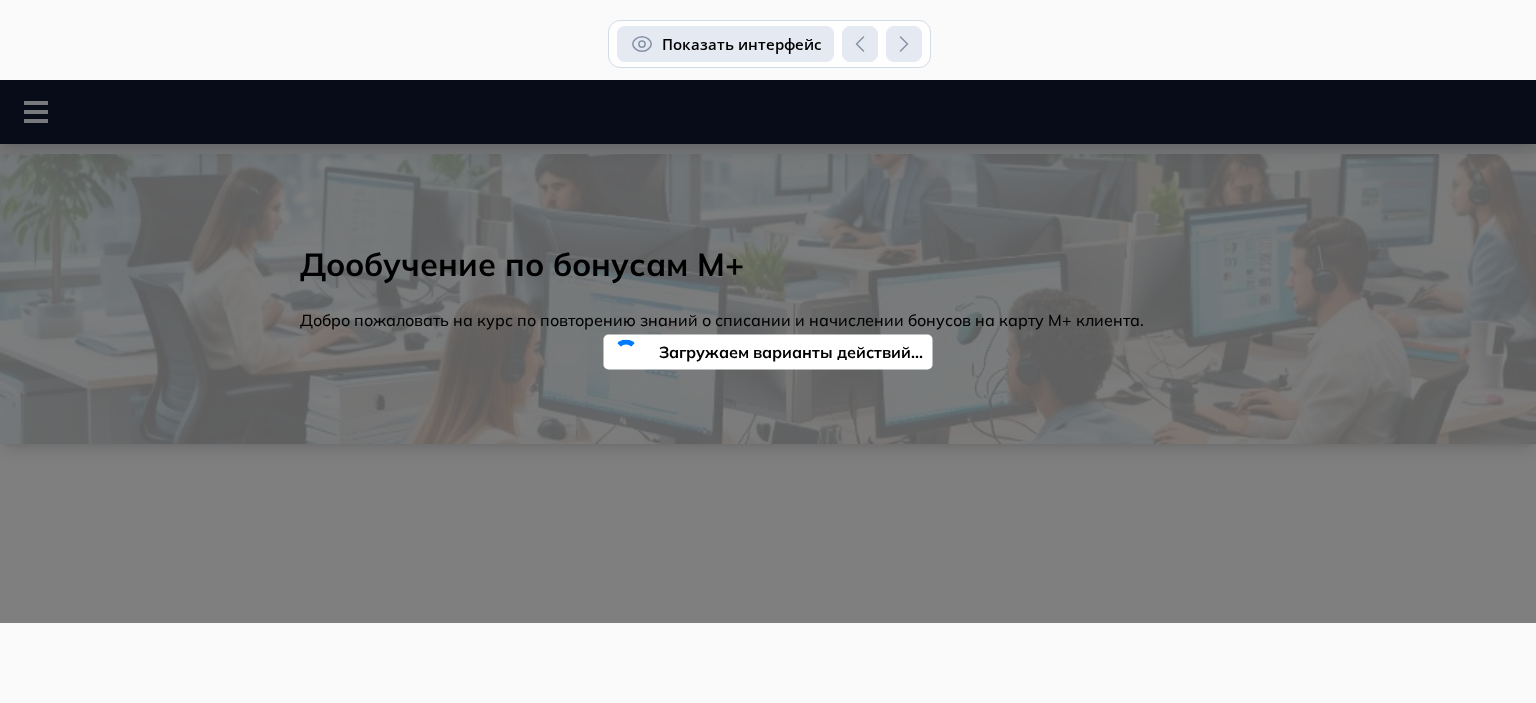 click on "Показать интерфейс" at bounding box center (725, 44) 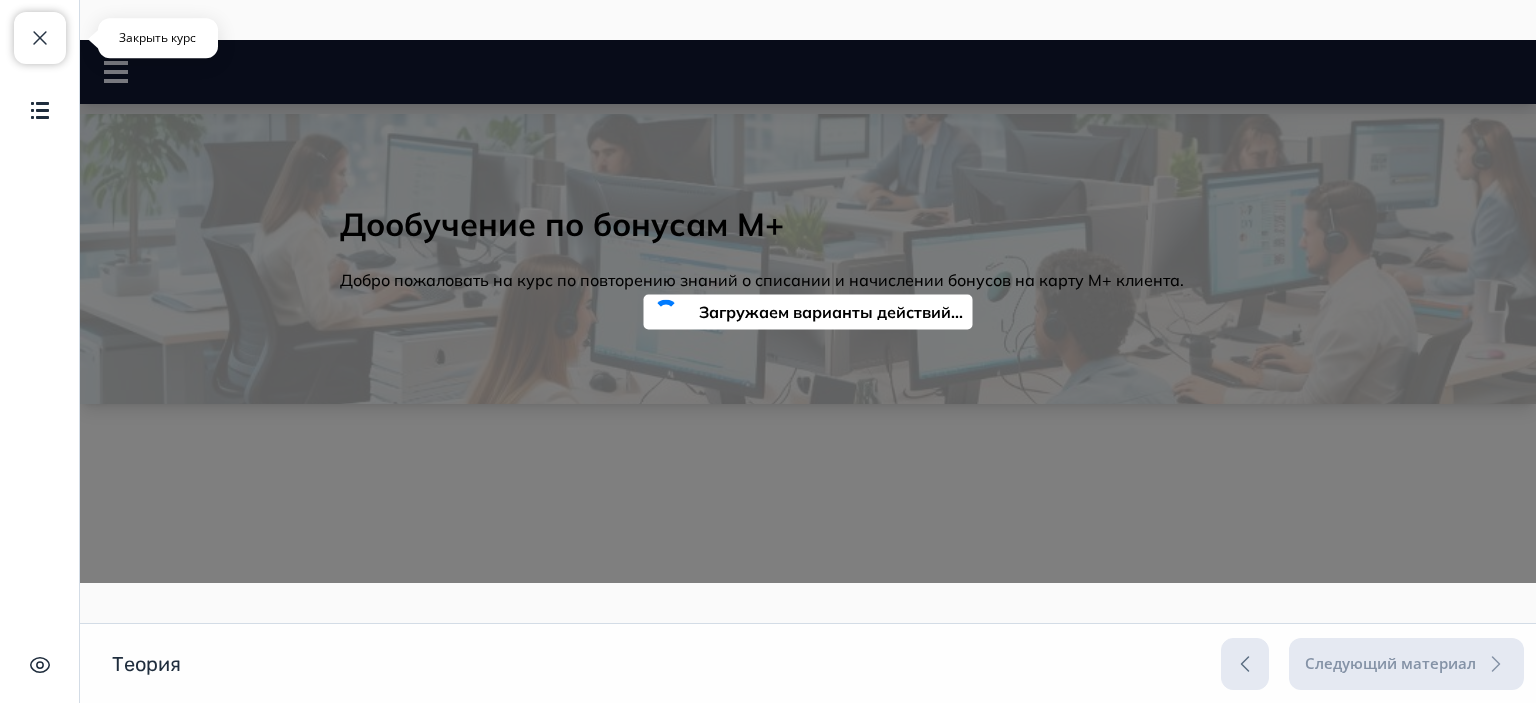 click on "Закрыть курс" at bounding box center [40, 38] 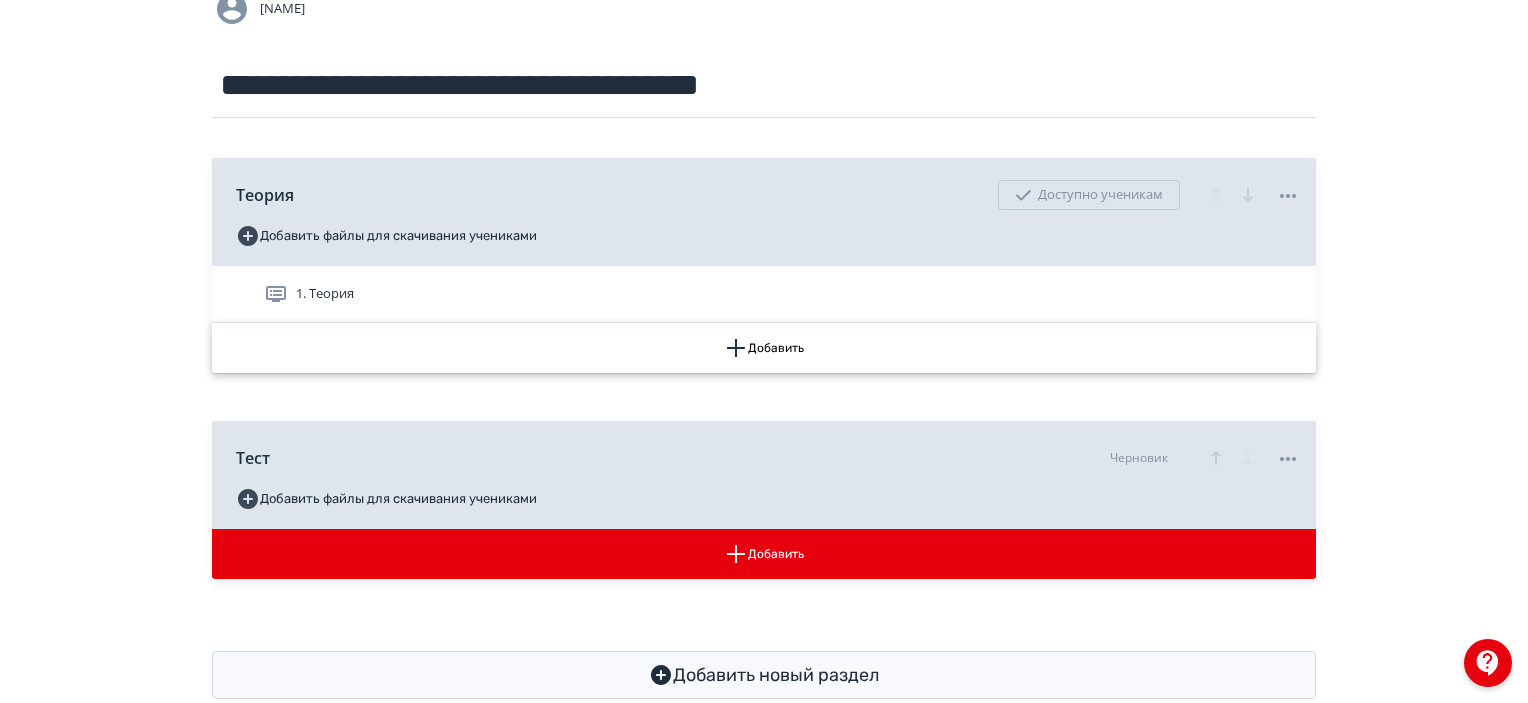 scroll, scrollTop: 200, scrollLeft: 0, axis: vertical 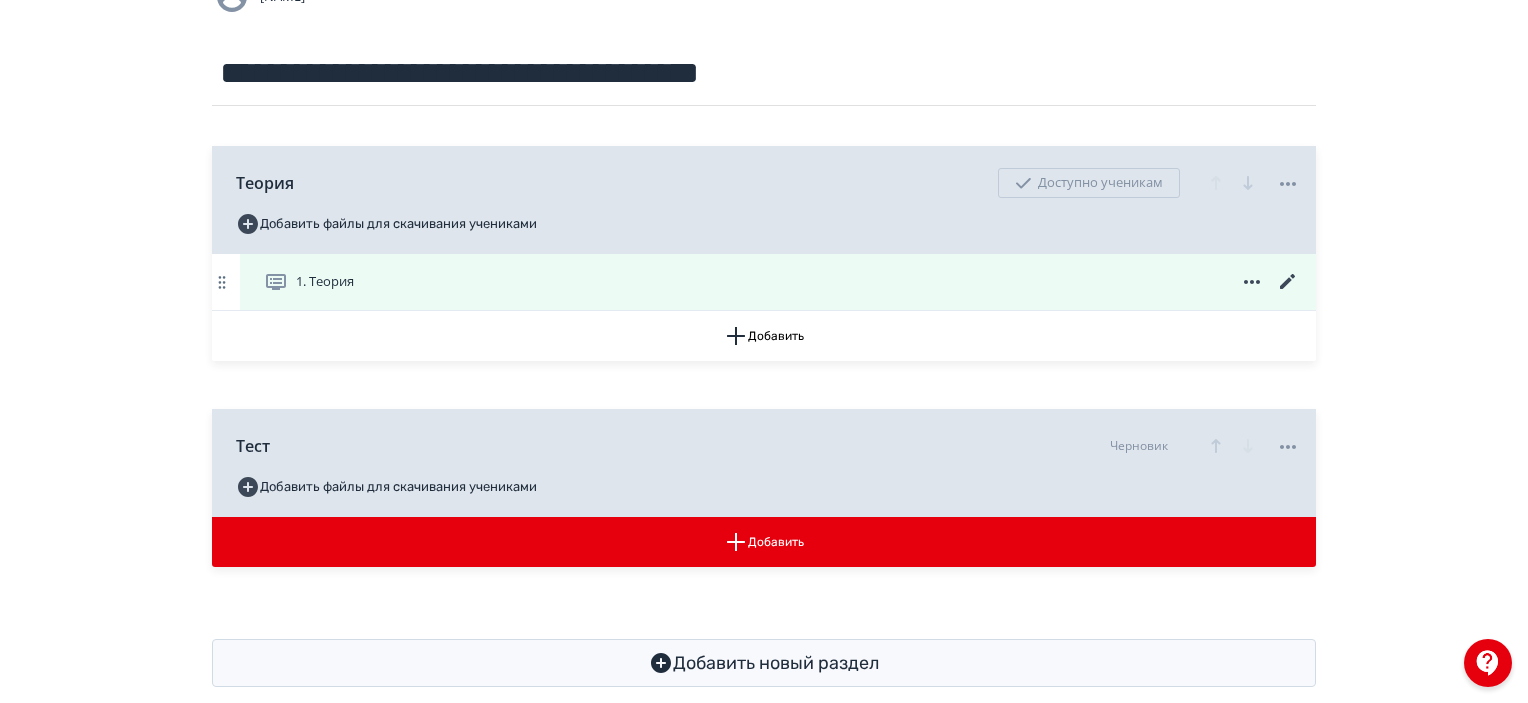 click on "1. Теория" at bounding box center (782, 282) 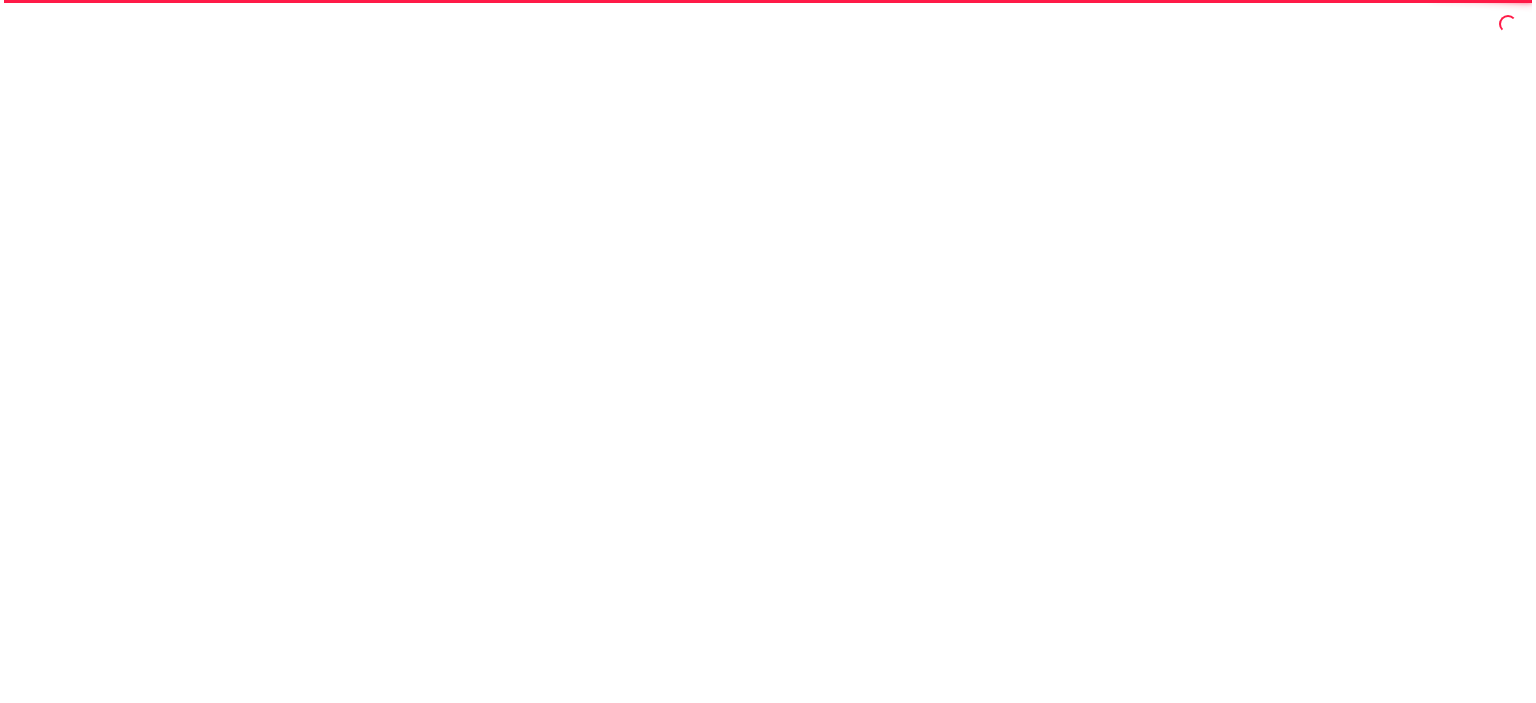 scroll, scrollTop: 0, scrollLeft: 0, axis: both 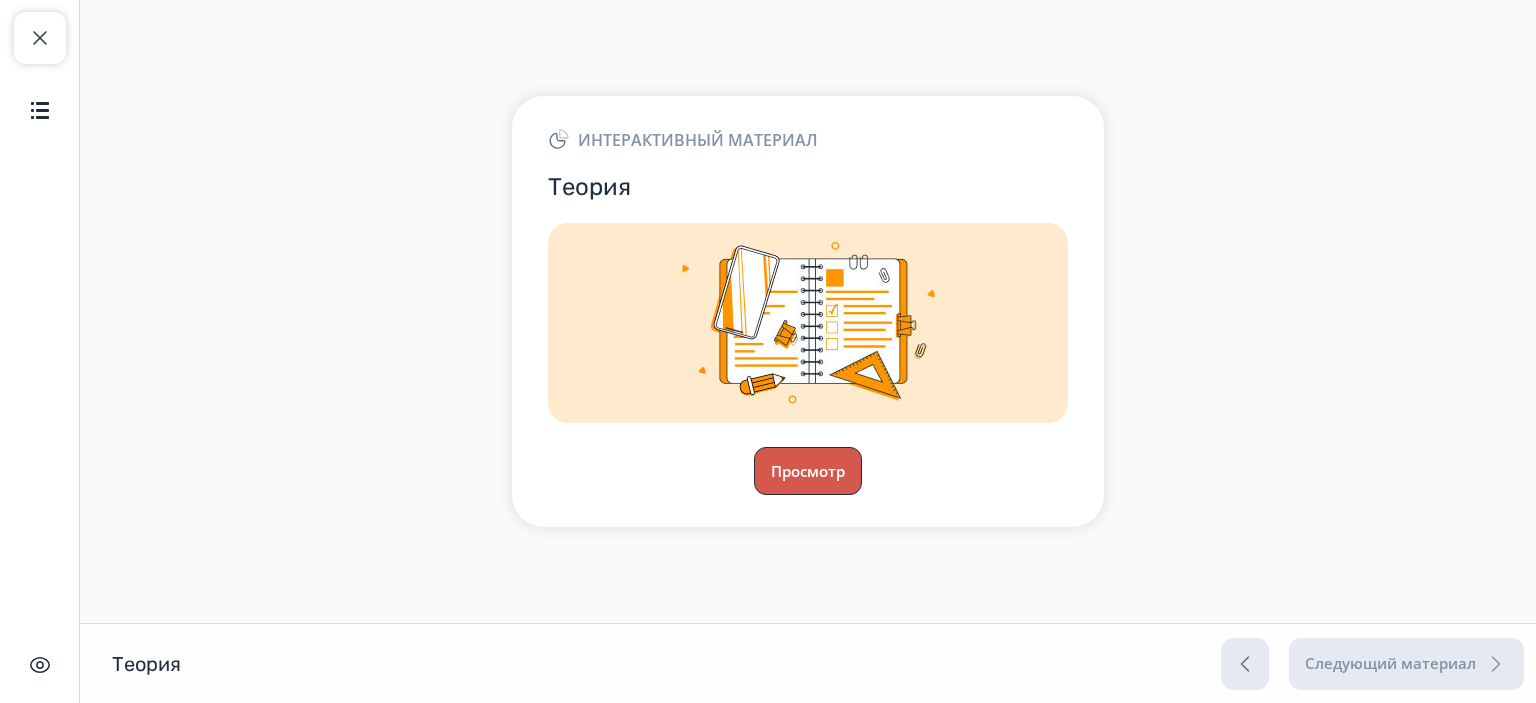 click on "Просмотр" at bounding box center [808, 471] 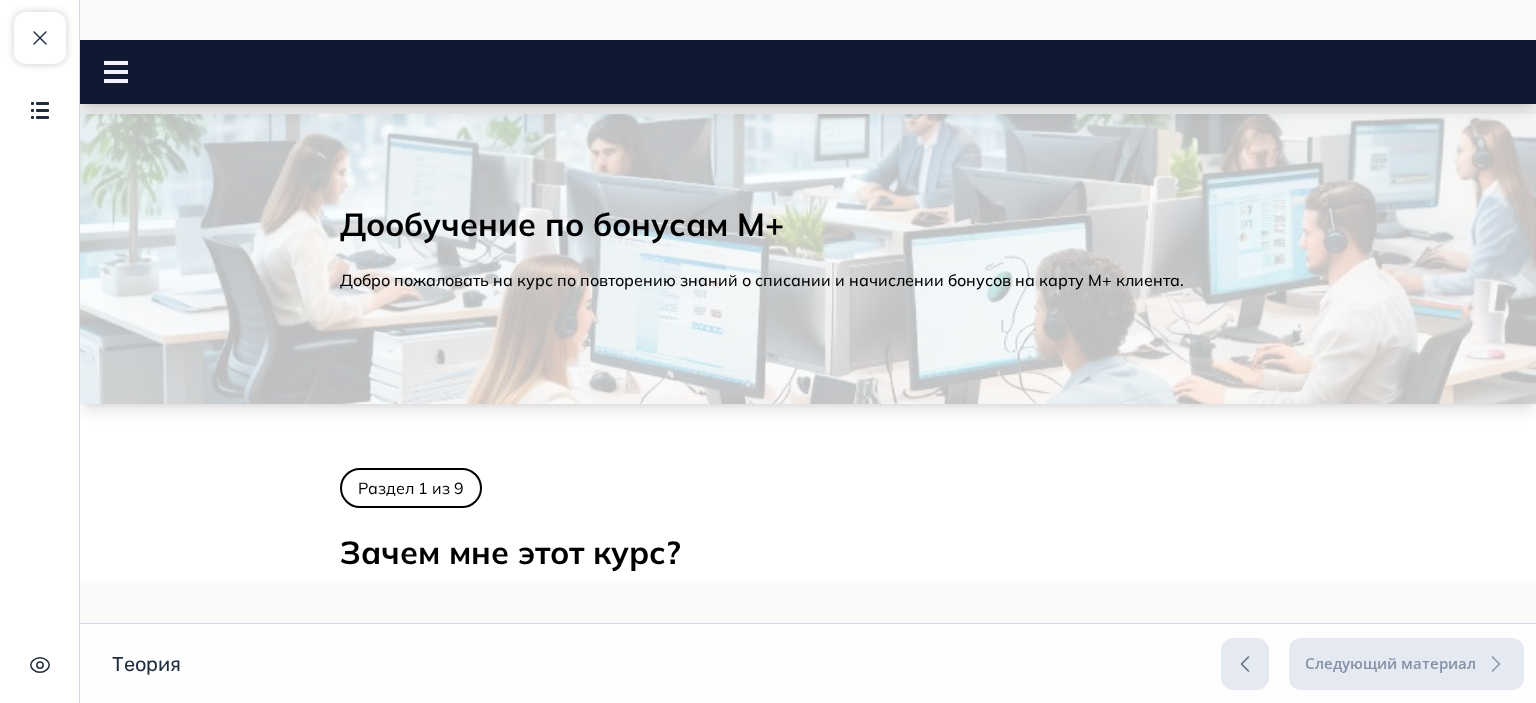 scroll, scrollTop: 0, scrollLeft: 0, axis: both 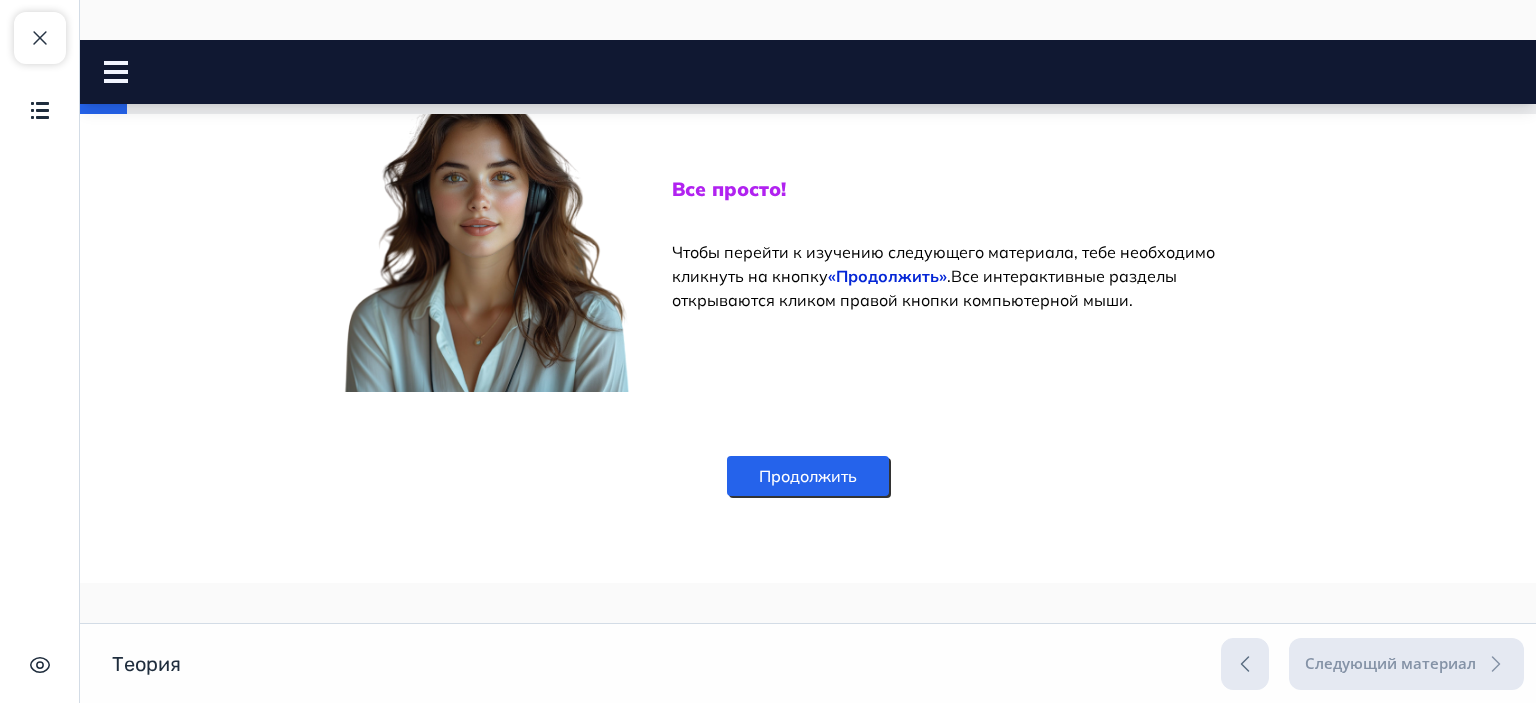 click on "Продолжить" at bounding box center [808, 476] 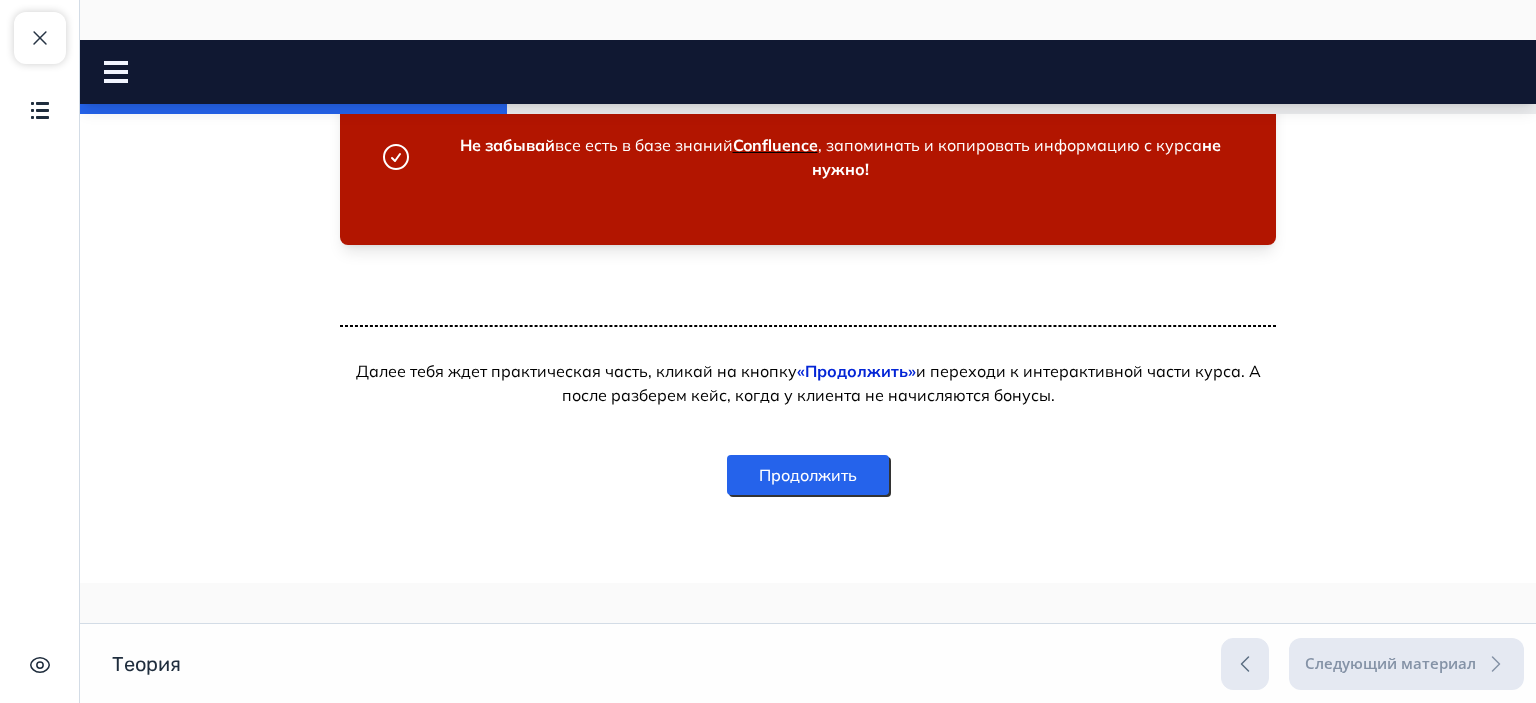scroll, scrollTop: 4500, scrollLeft: 0, axis: vertical 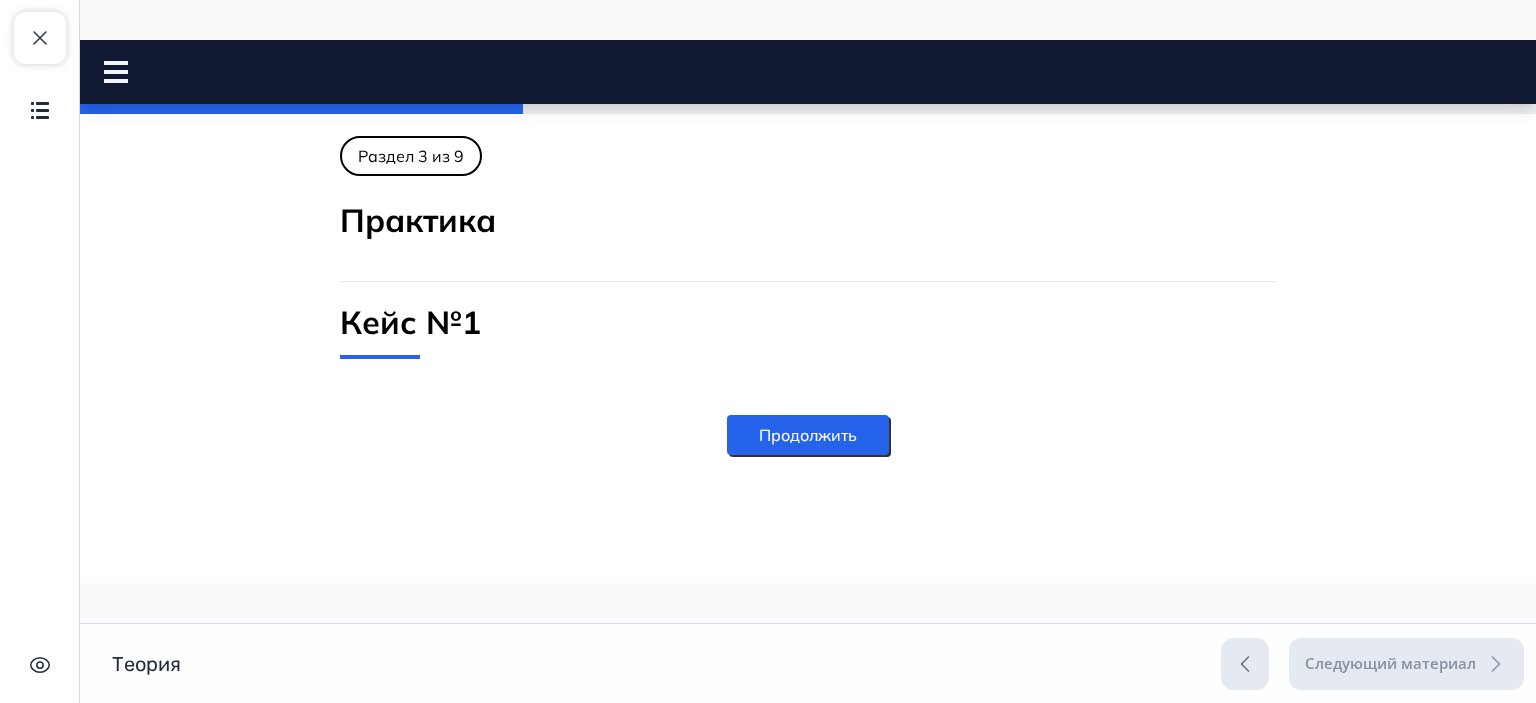 click on "Продолжить" at bounding box center (808, 435) 